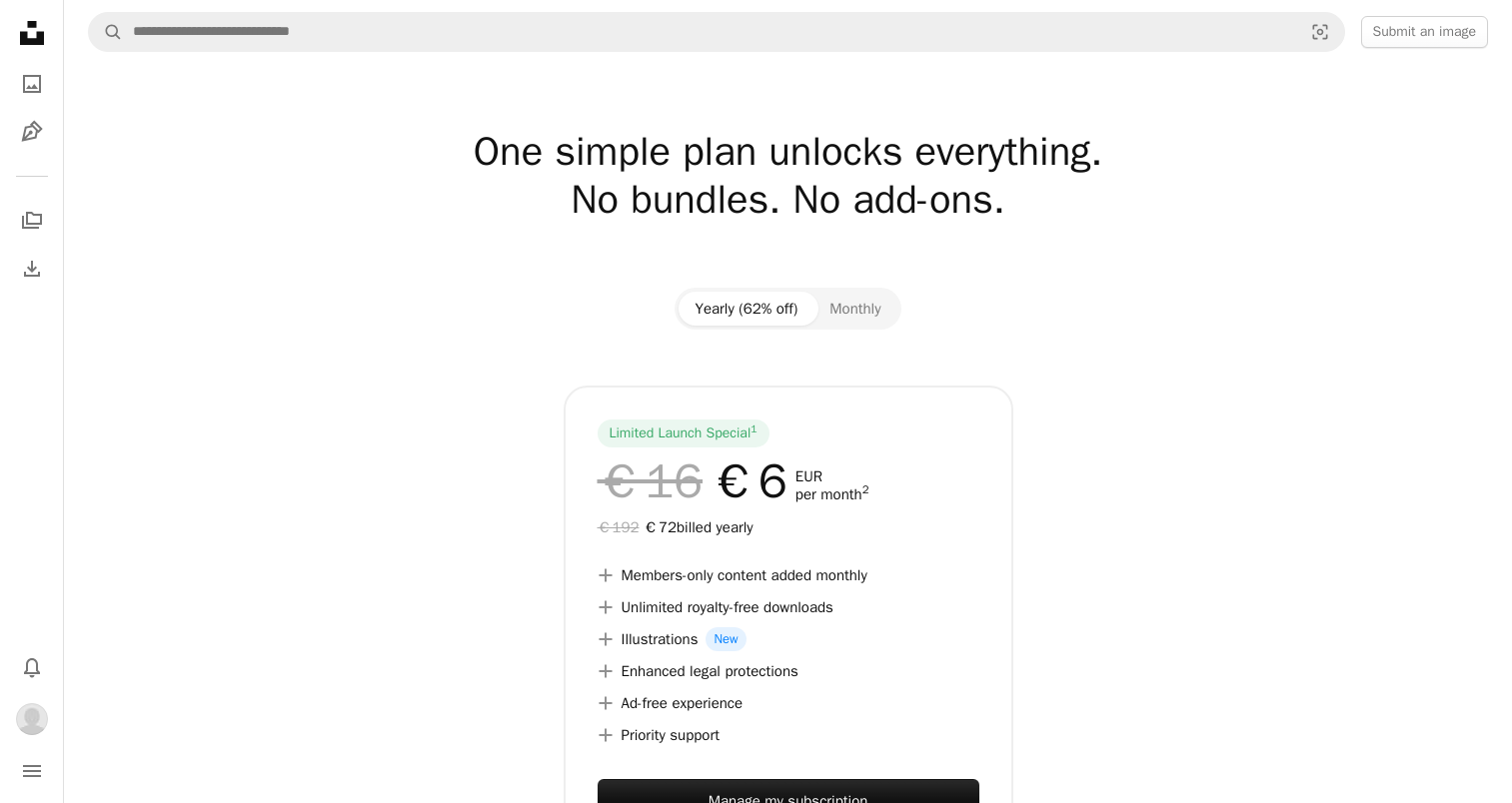 scroll, scrollTop: 0, scrollLeft: 0, axis: both 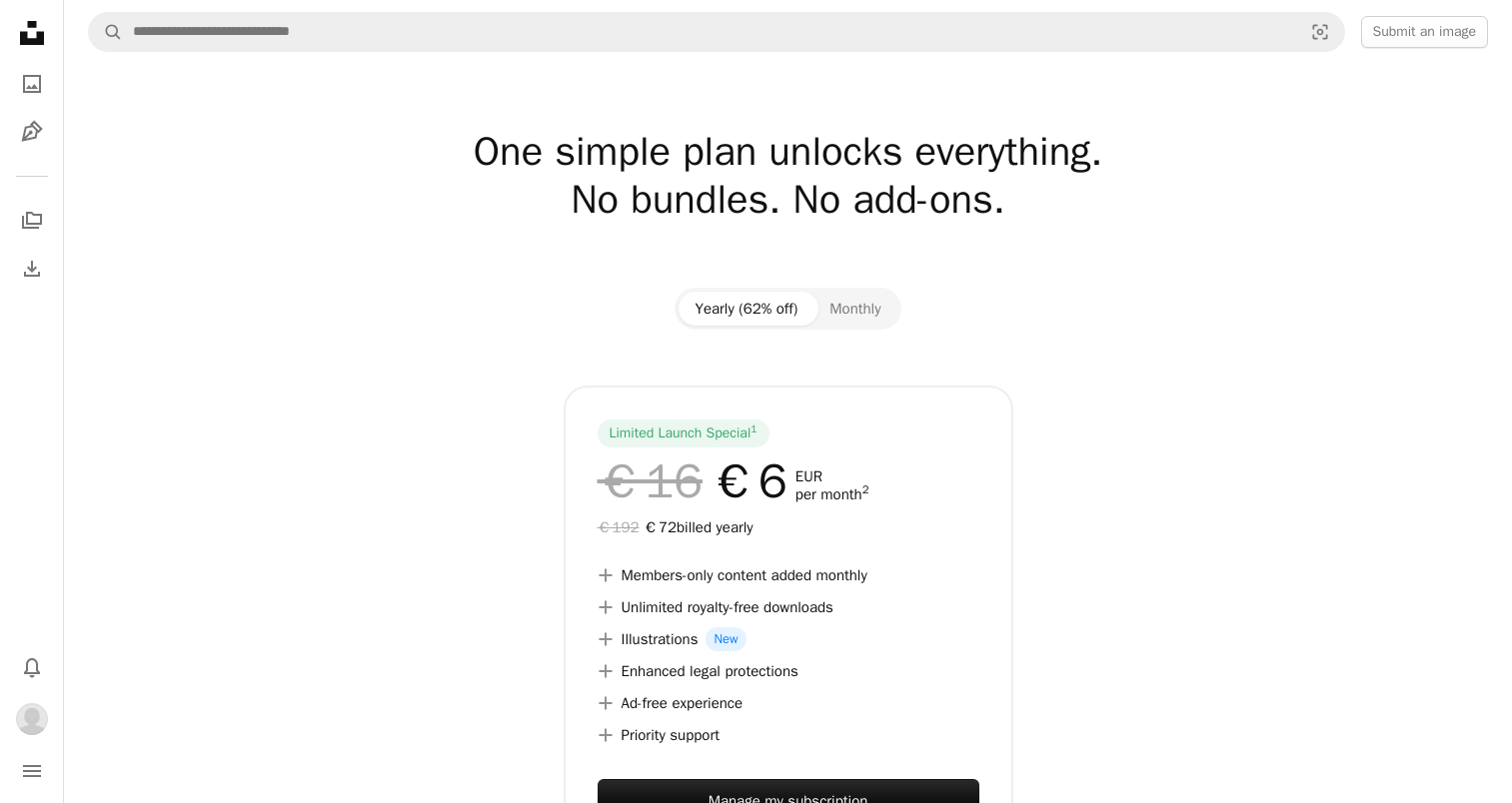 click on "A magnifying glass Visual search Submit an image" at bounding box center (787, 32) 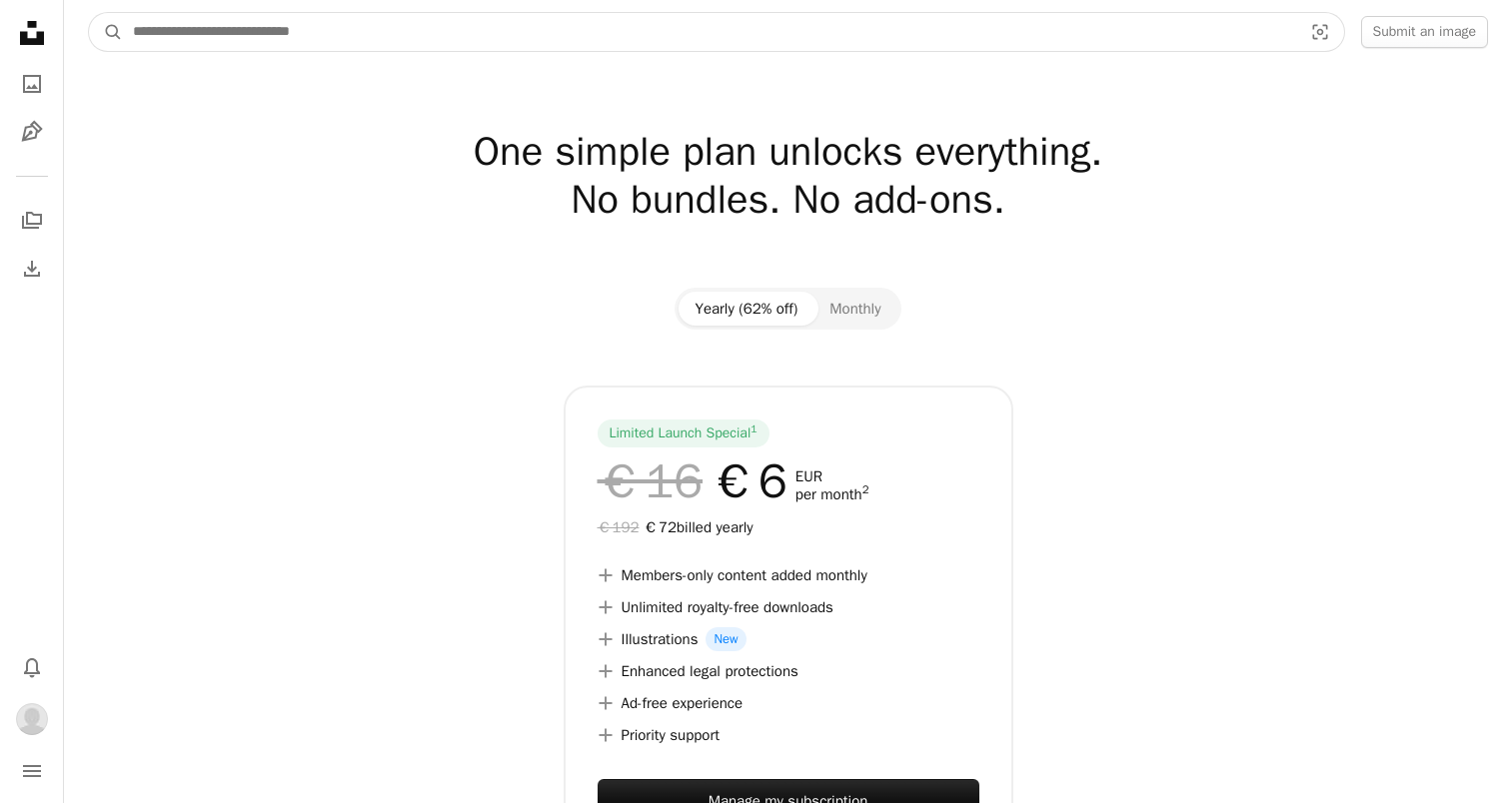 click at bounding box center [710, 32] 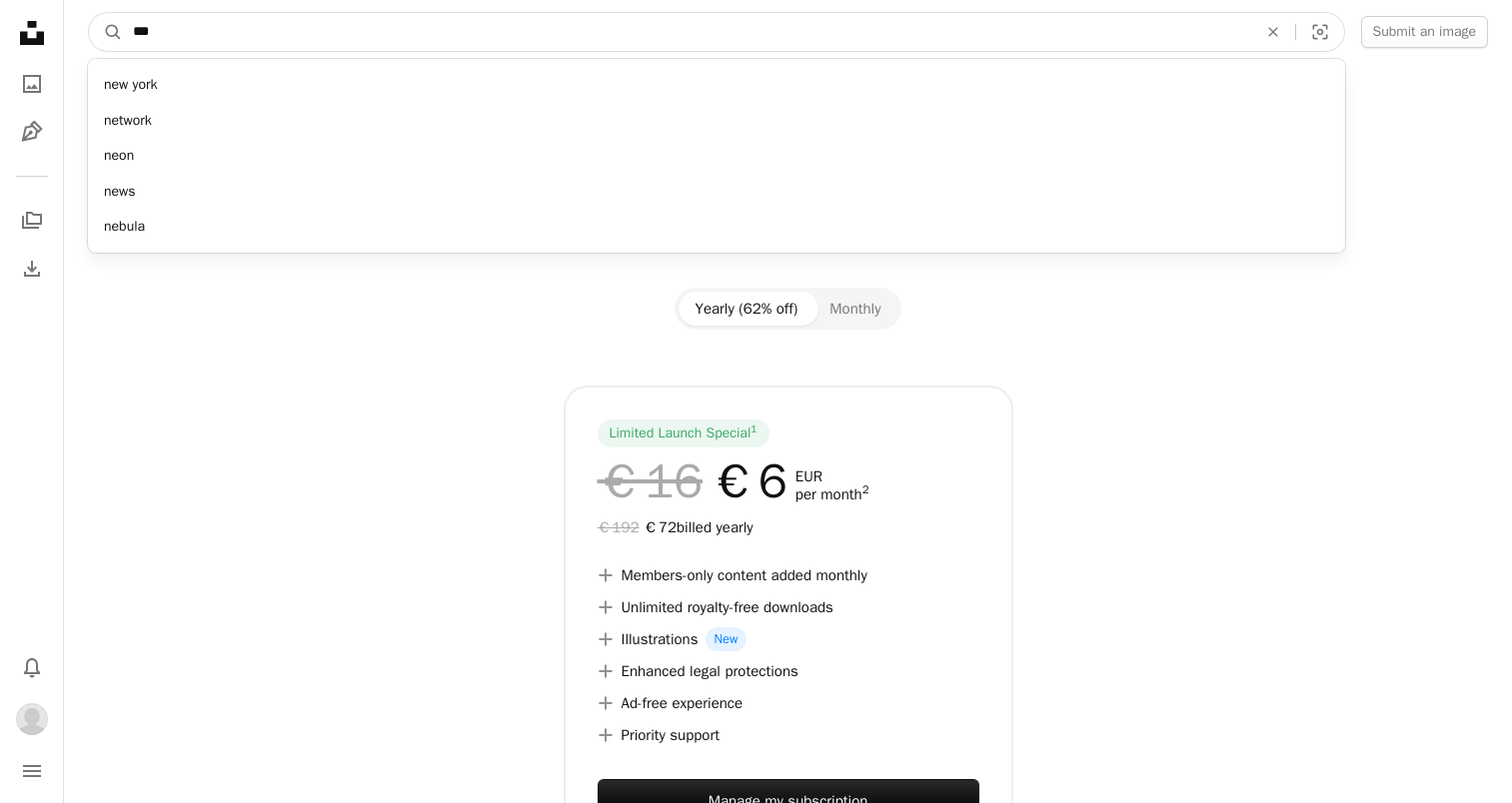 type on "***" 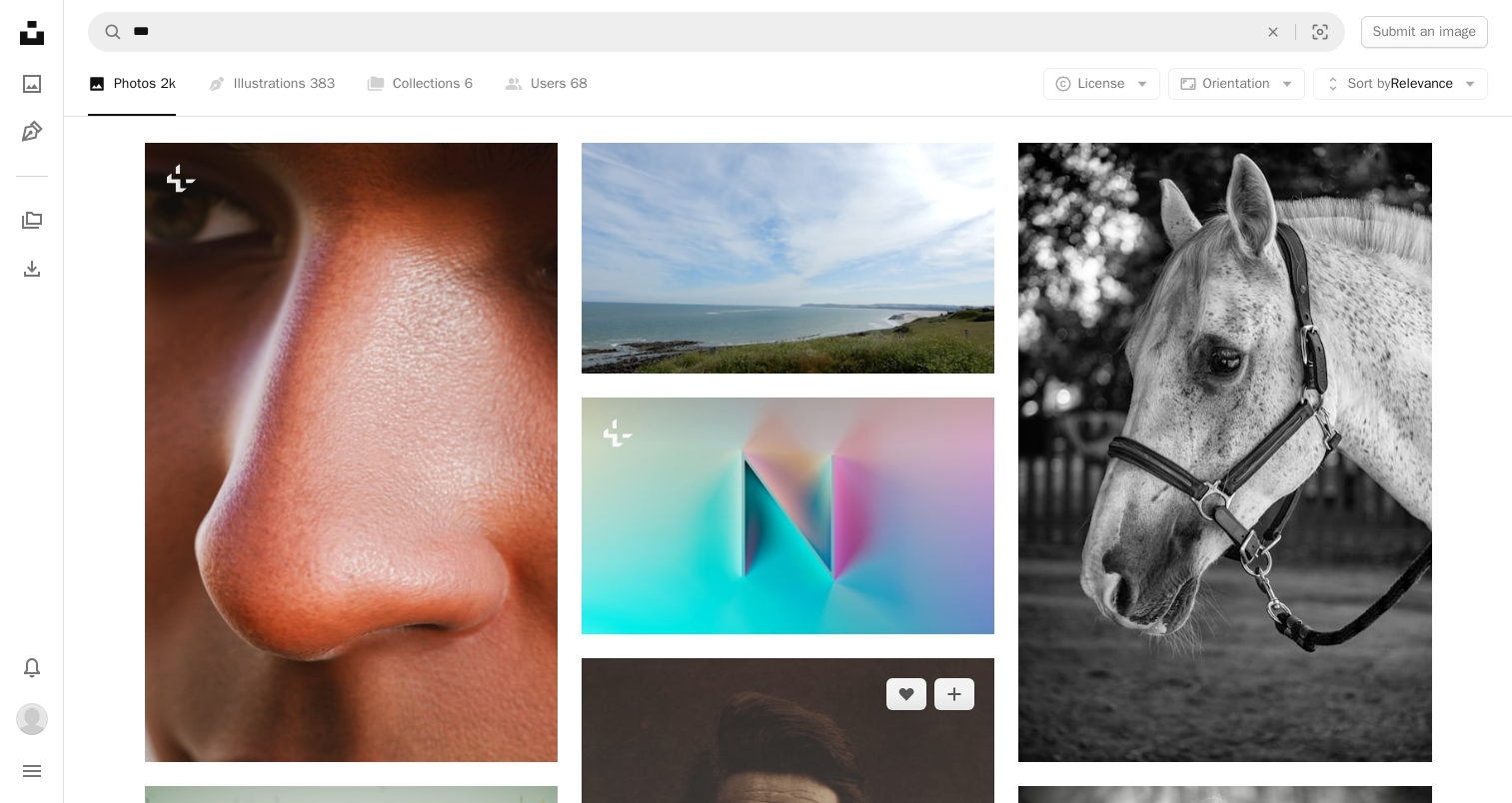 scroll, scrollTop: 130, scrollLeft: 0, axis: vertical 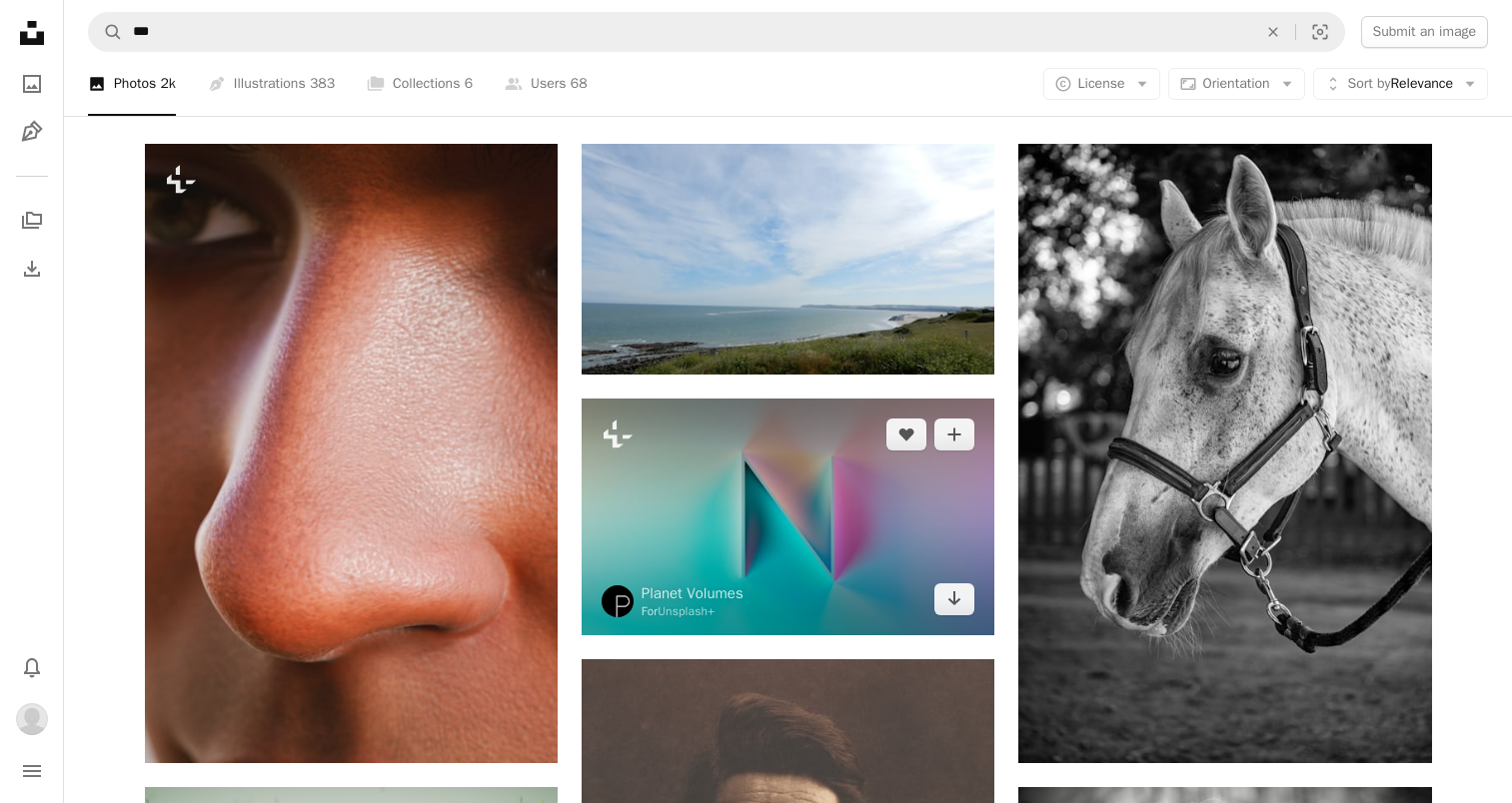 click at bounding box center (787, 516) 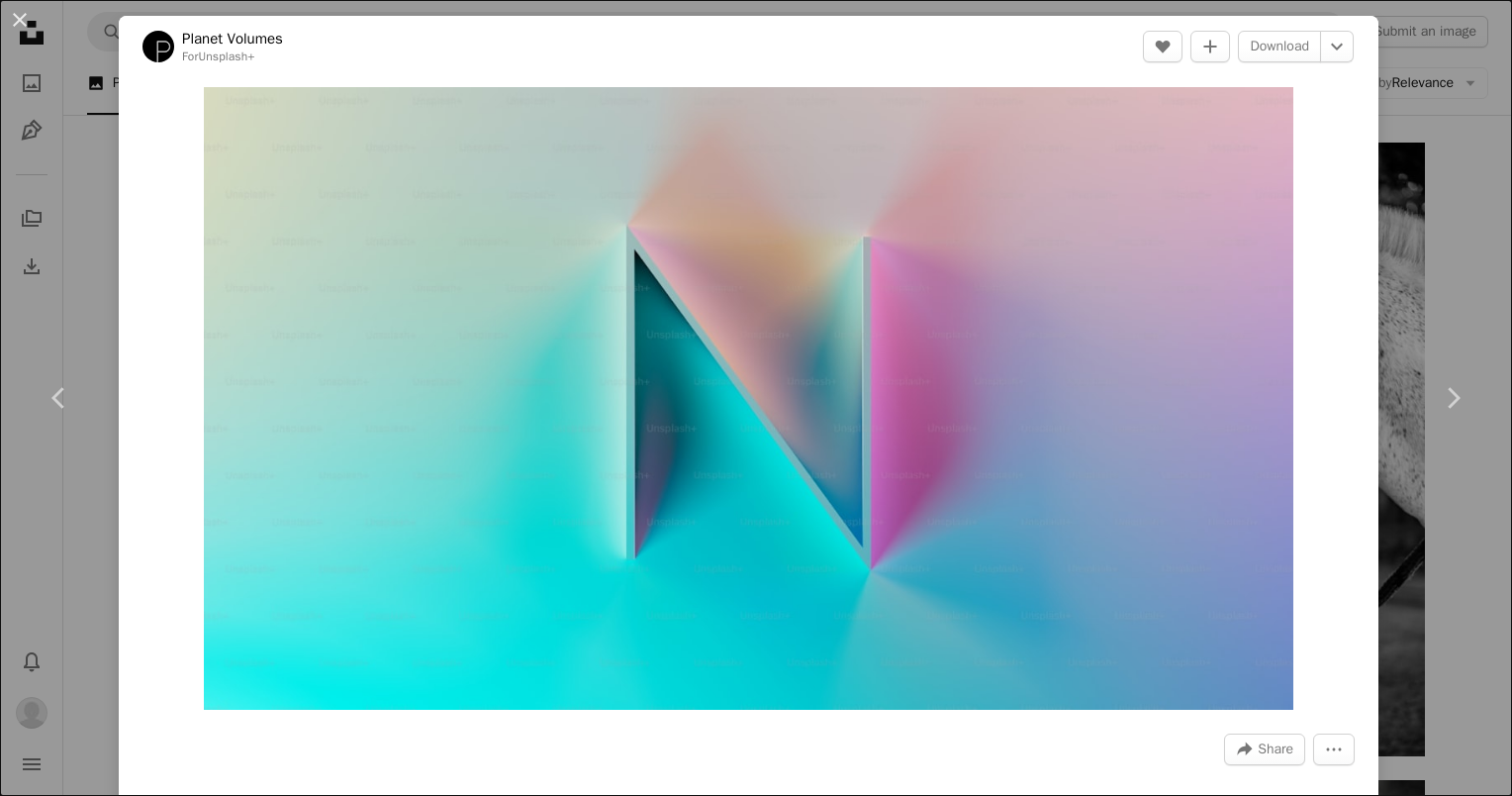 click on "An X shape Chevron left Chevron right Planet Volumes For Unsplash+ A heart A plus sign Download Chevron down Zoom in A forward-right arrow Share More Actions N Calendar outlined Published on [MONTH] [DAY], [YEAR] Safety Licensed under the Unsplash+ License wallpaper background 3d render digital image wallpapers render backgrounds letter wallpapera From this series Chevron right Plus sign for Unsplash+ Plus sign for Unsplash+ Plus sign for Unsplash+ Plus sign for Unsplash+ Plus sign for Unsplash+ Plus sign for Unsplash+ Plus sign for Unsplash+ Plus sign for Unsplash+ Plus sign for Unsplash+ Plus sign for Unsplash+ Related images Plus sign for Unsplash+ A heart A plus sign Planet Volumes For Unsplash+ Arrow pointing down Plus sign for Unsplash+ A heart A plus sign Planet Volumes For Unsplash+ Arrow pointing down Plus sign for Unsplash+ A heart A plus sign Planet Volumes For Unsplash+ Arrow pointing down Plus sign for Unsplash+ A heart A plus sign Planet Volumes For Unsplash+ Arrow pointing down A heart For" at bounding box center (756, 398) 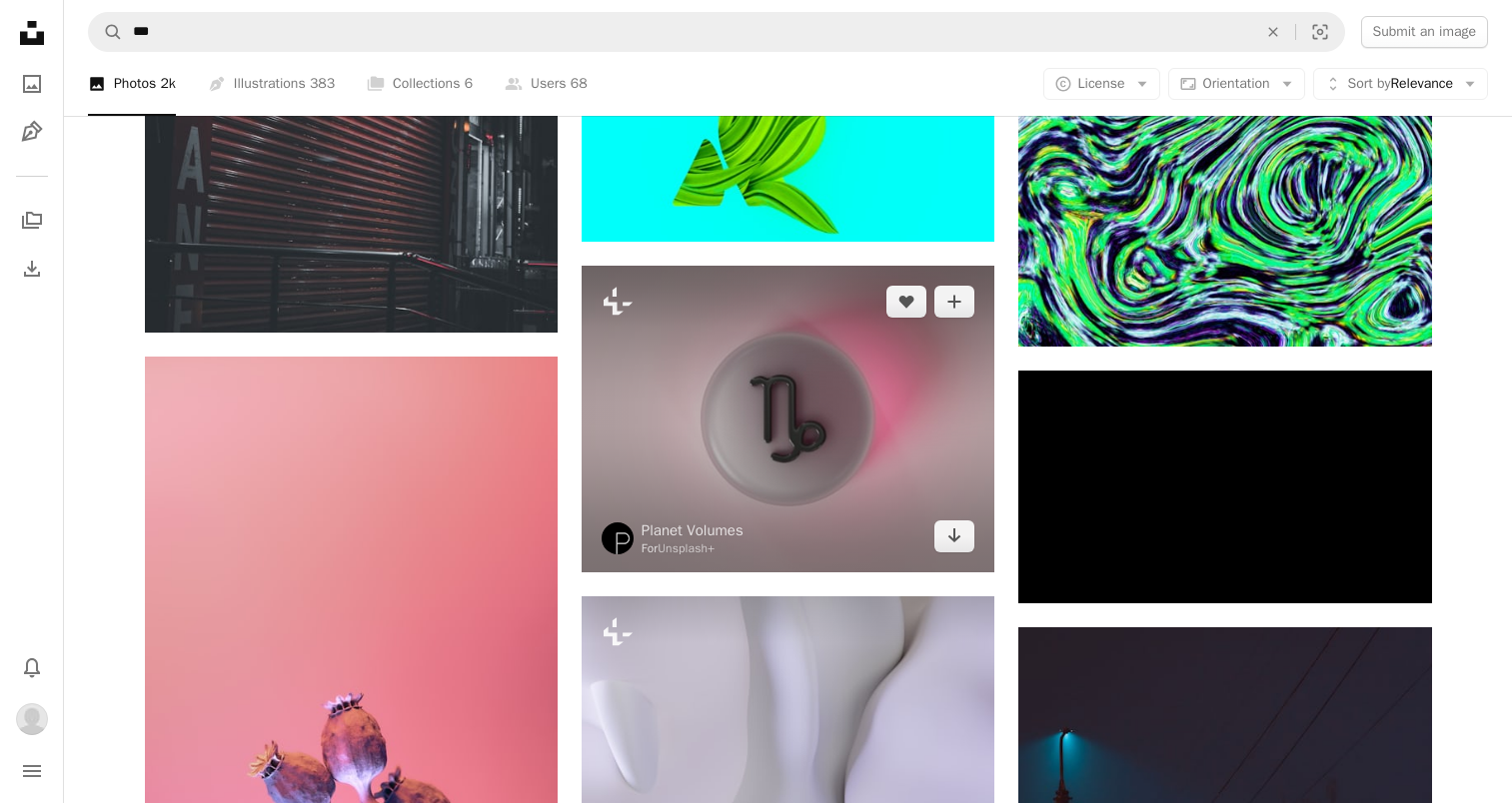 scroll, scrollTop: 6005, scrollLeft: 0, axis: vertical 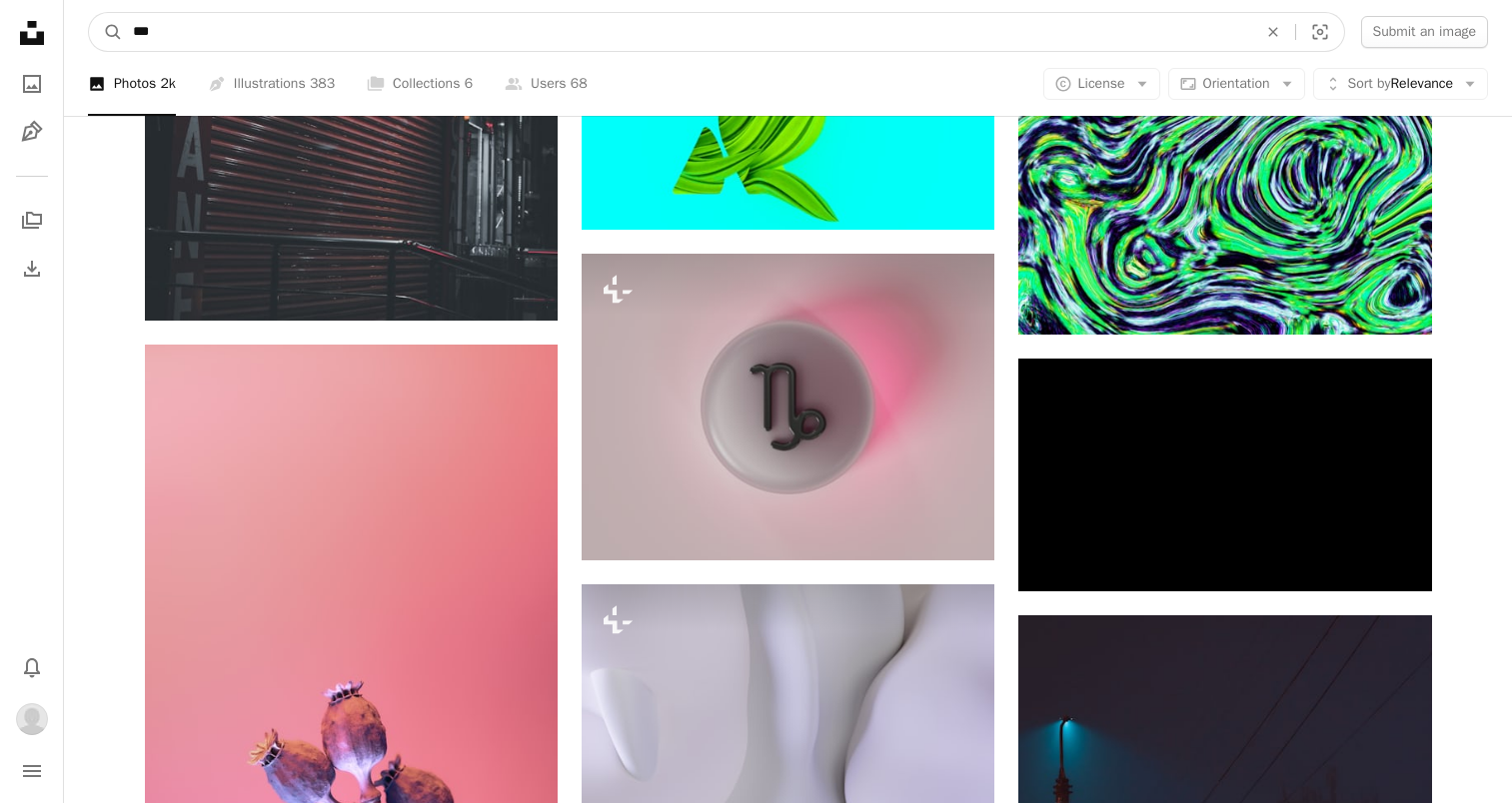 click on "***" at bounding box center (687, 32) 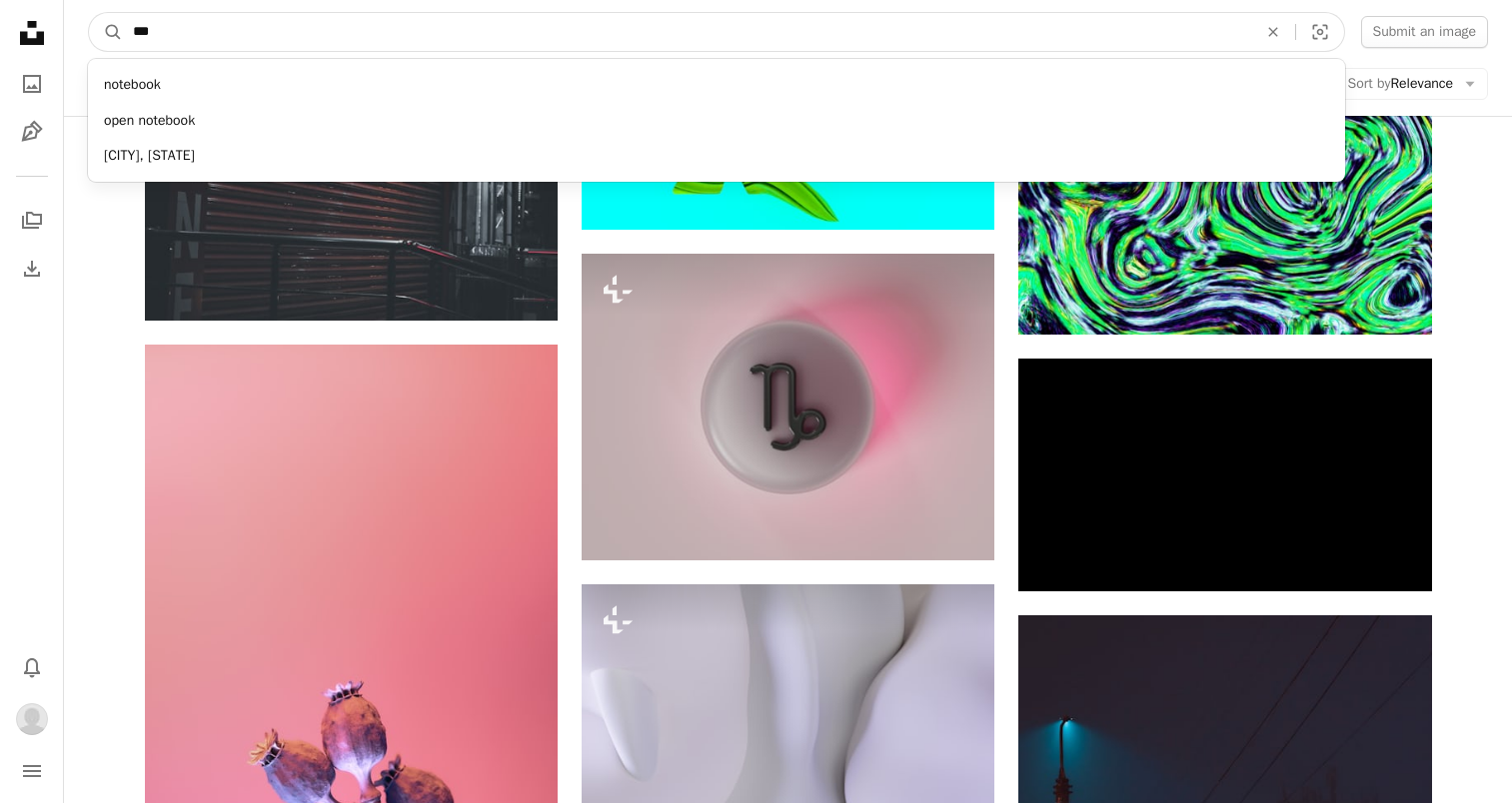 type on "****" 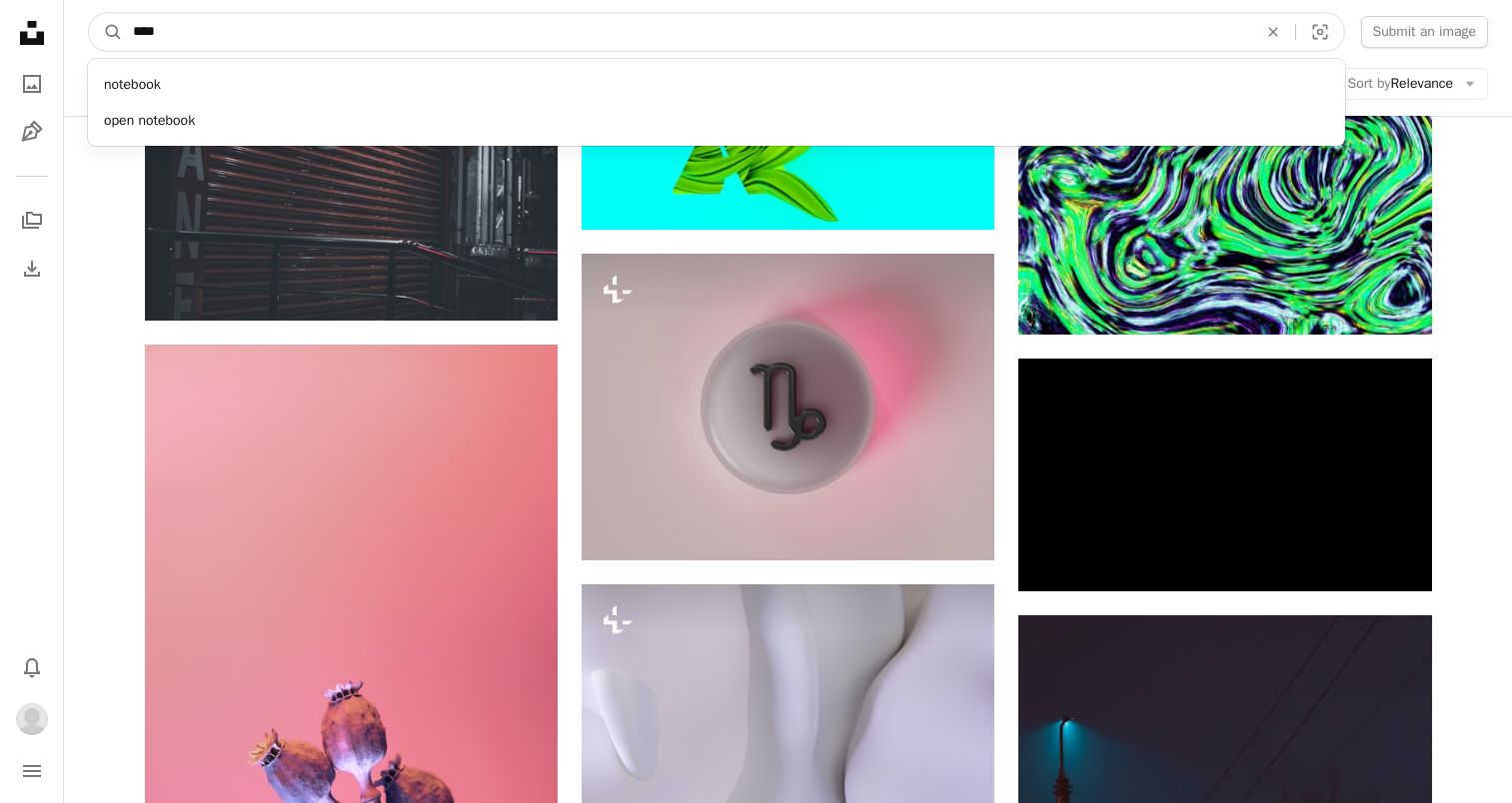 click on "A magnifying glass" at bounding box center [106, 32] 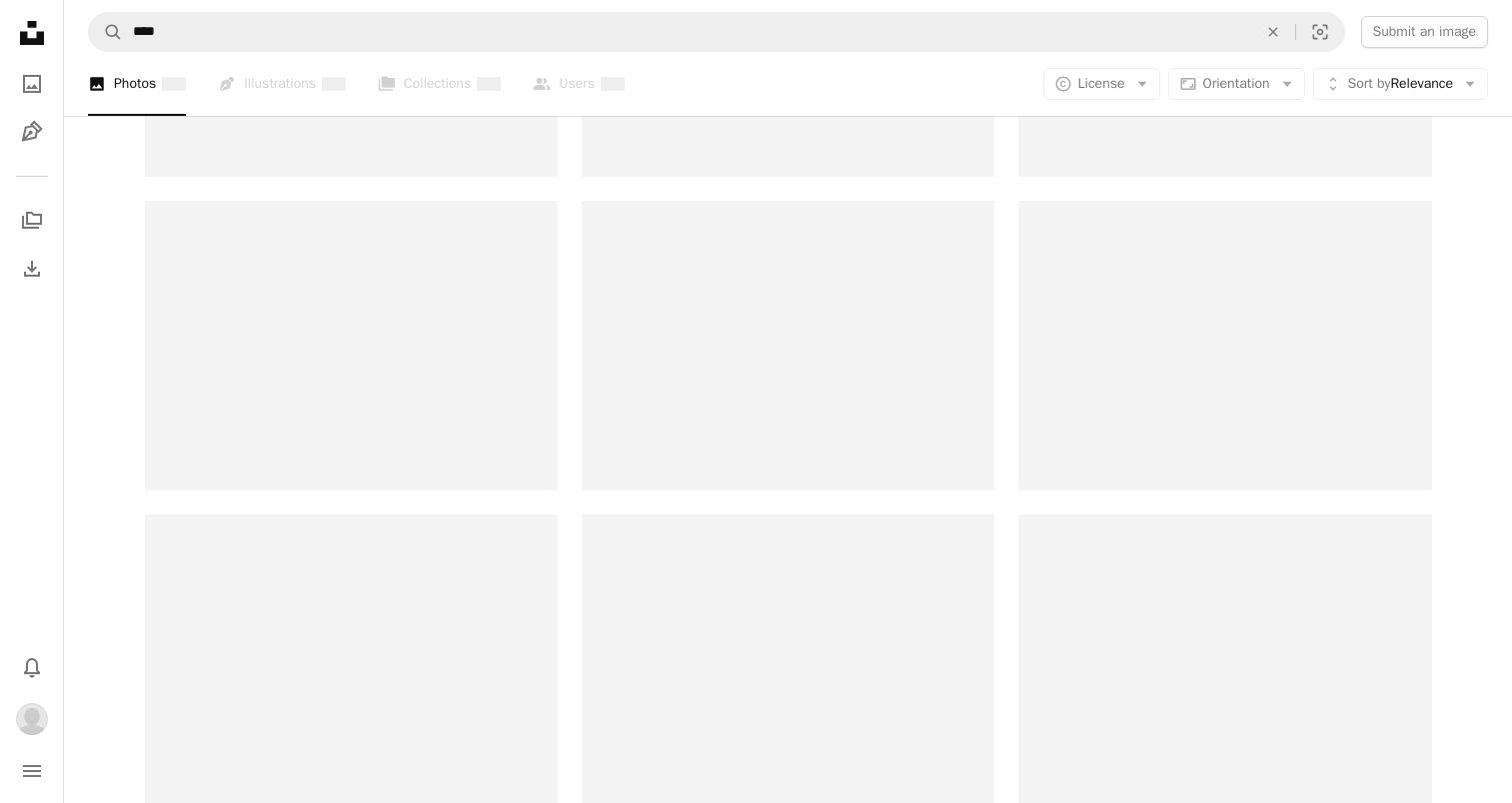 scroll, scrollTop: 0, scrollLeft: 0, axis: both 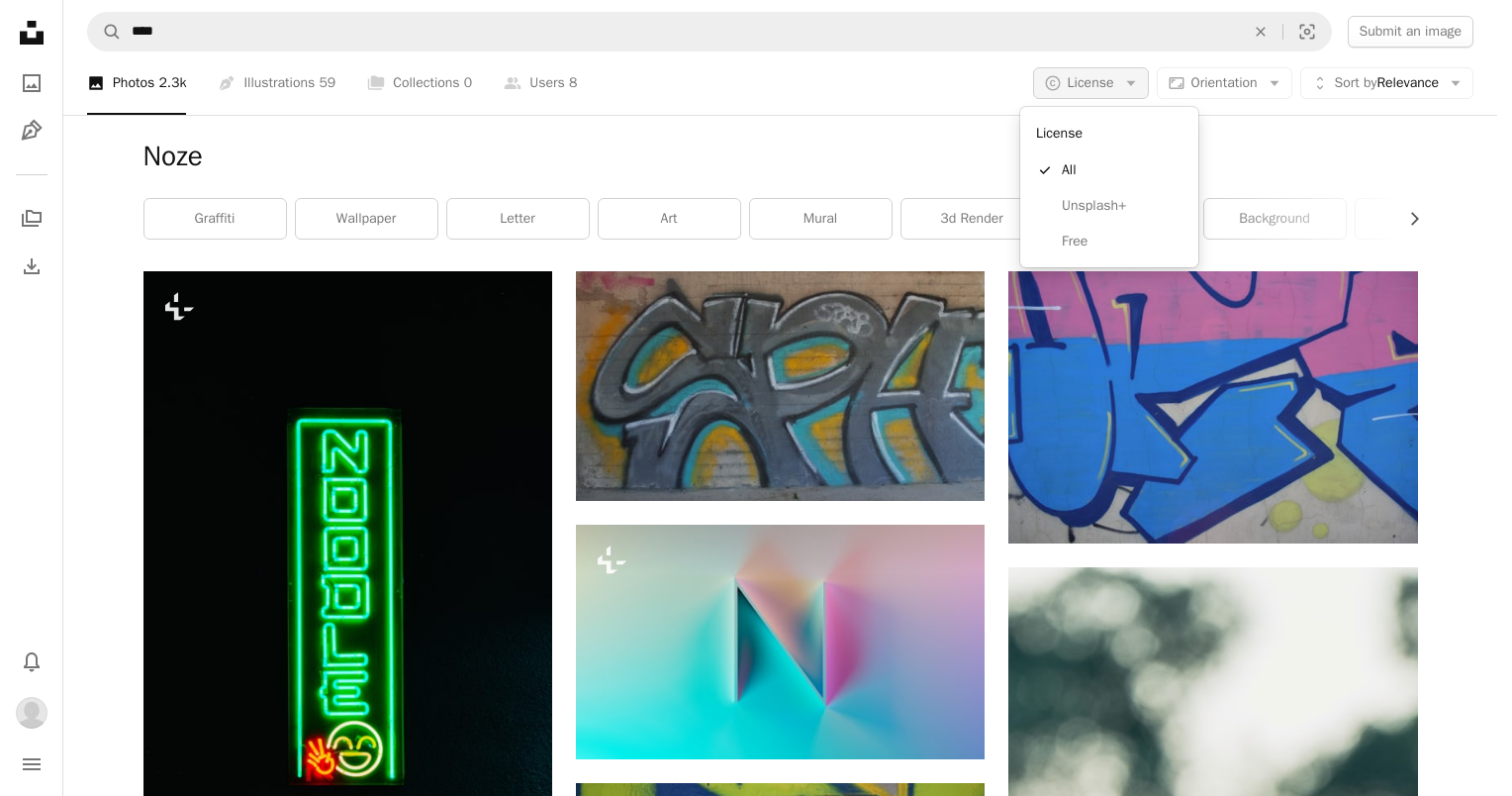 click on "A copyright icon © License Arrow down" at bounding box center (1090, 83) 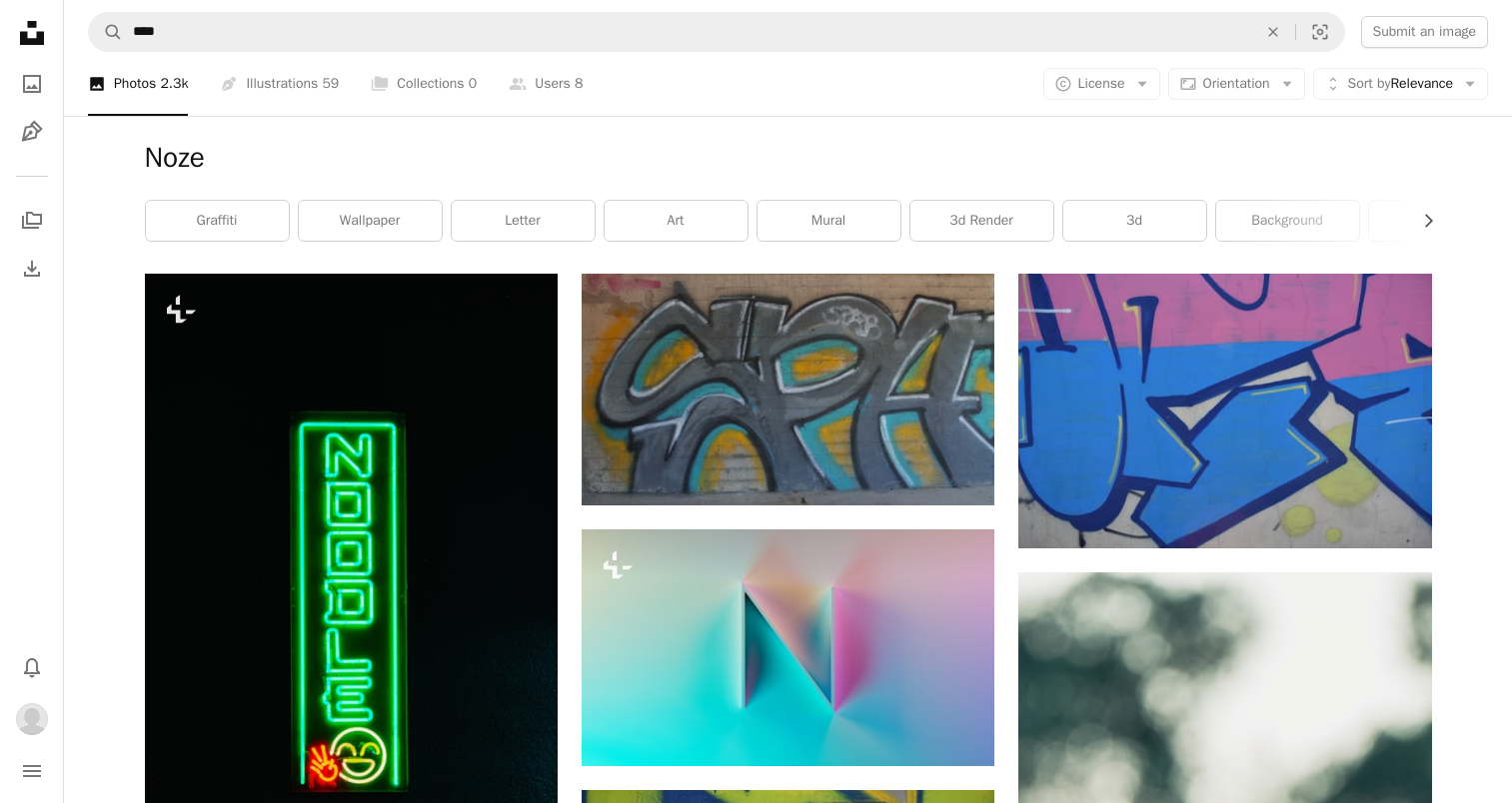 click on "Nose Chevron right graffiti wallpaper letter art mural 3d render 3d background lighting painting text modern art Plus sign for Unsplash+ A heart A plus sign [FIRST] [LAST] For Unsplash+ Arrow pointing down Plus sign for Unsplash+ A heart A plus sign [FIRST] [LAST] For Unsplash+ Arrow pointing down Plus sign for Unsplash+ A heart A plus sign [FIRST] [LAST] For Unsplash+ Arrow pointing down Plus sign for Unsplash+ A heart A plus sign [FIRST] [LAST] For Unsplash+ Arrow pointing down Plus sign for Unsplash+ A heart" at bounding box center (756, 1740) 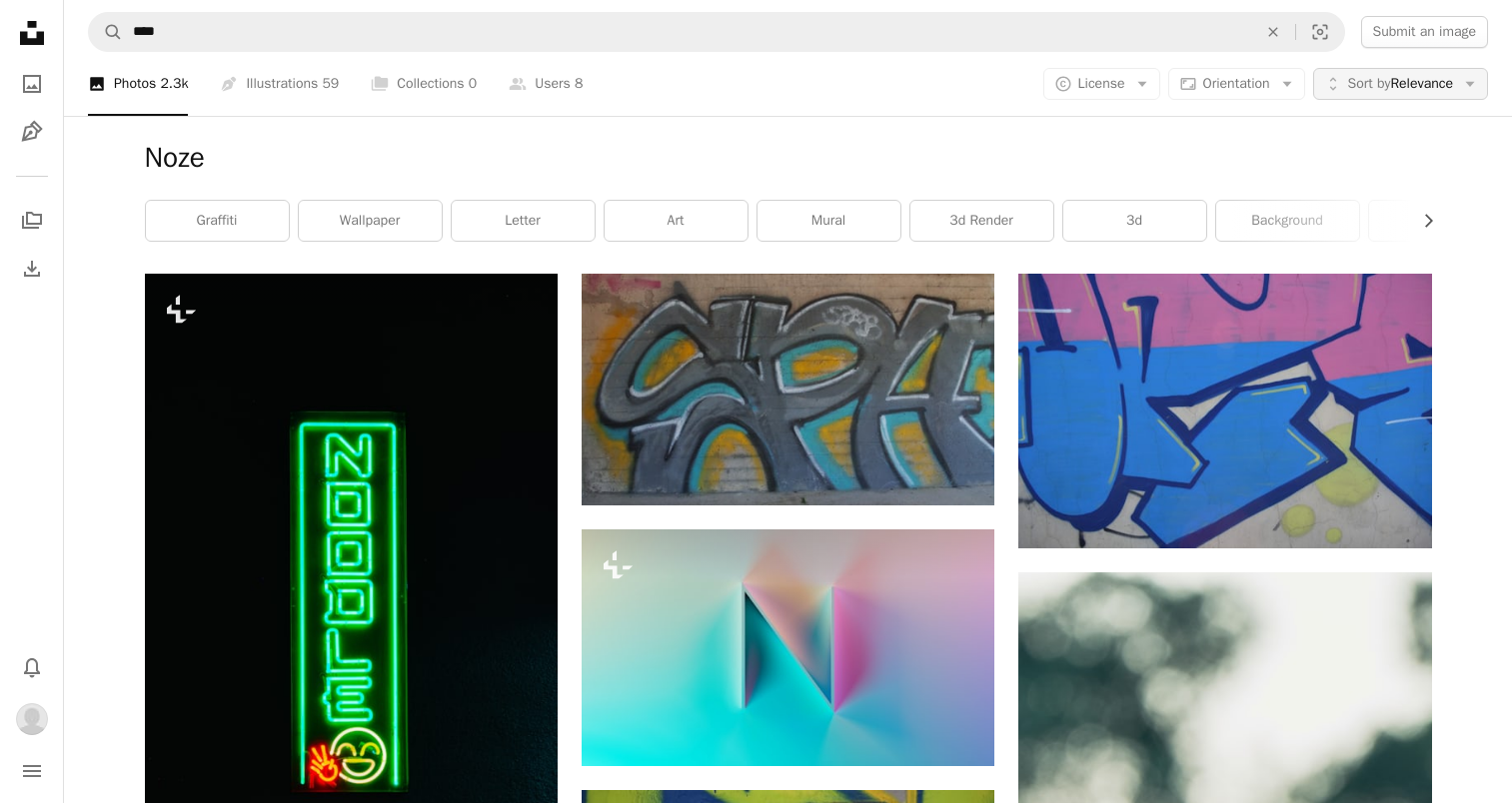 click on "Unfold Sort by  Relevance Arrow down" at bounding box center [1400, 84] 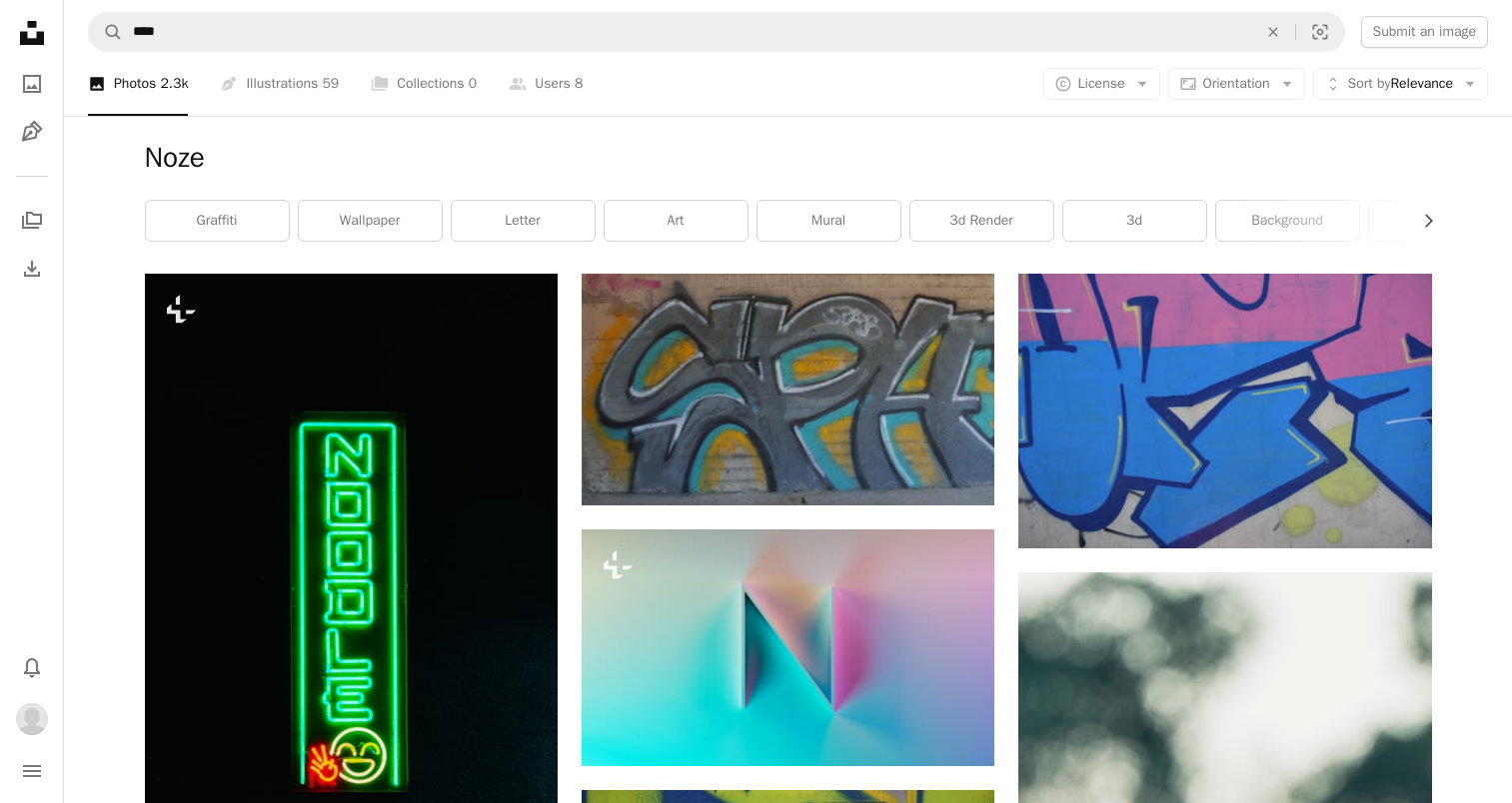 click on "Nose Chevron right graffiti wallpaper letter art mural 3d render 3d background lighting painting text modern art Plus sign for Unsplash+ A heart A plus sign [FIRST] [LAST] For Unsplash+ Arrow pointing down Plus sign for Unsplash+ A heart A plus sign [FIRST] [LAST] For Unsplash+ Arrow pointing down Plus sign for Unsplash+ A heart A plus sign [FIRST] [LAST] For Unsplash+ Arrow pointing down Plus sign for Unsplash+ A heart A plus sign [FIRST] [LAST] For Unsplash+ Arrow pointing down Plus sign for Unsplash+ A heart" at bounding box center [756, 1740] 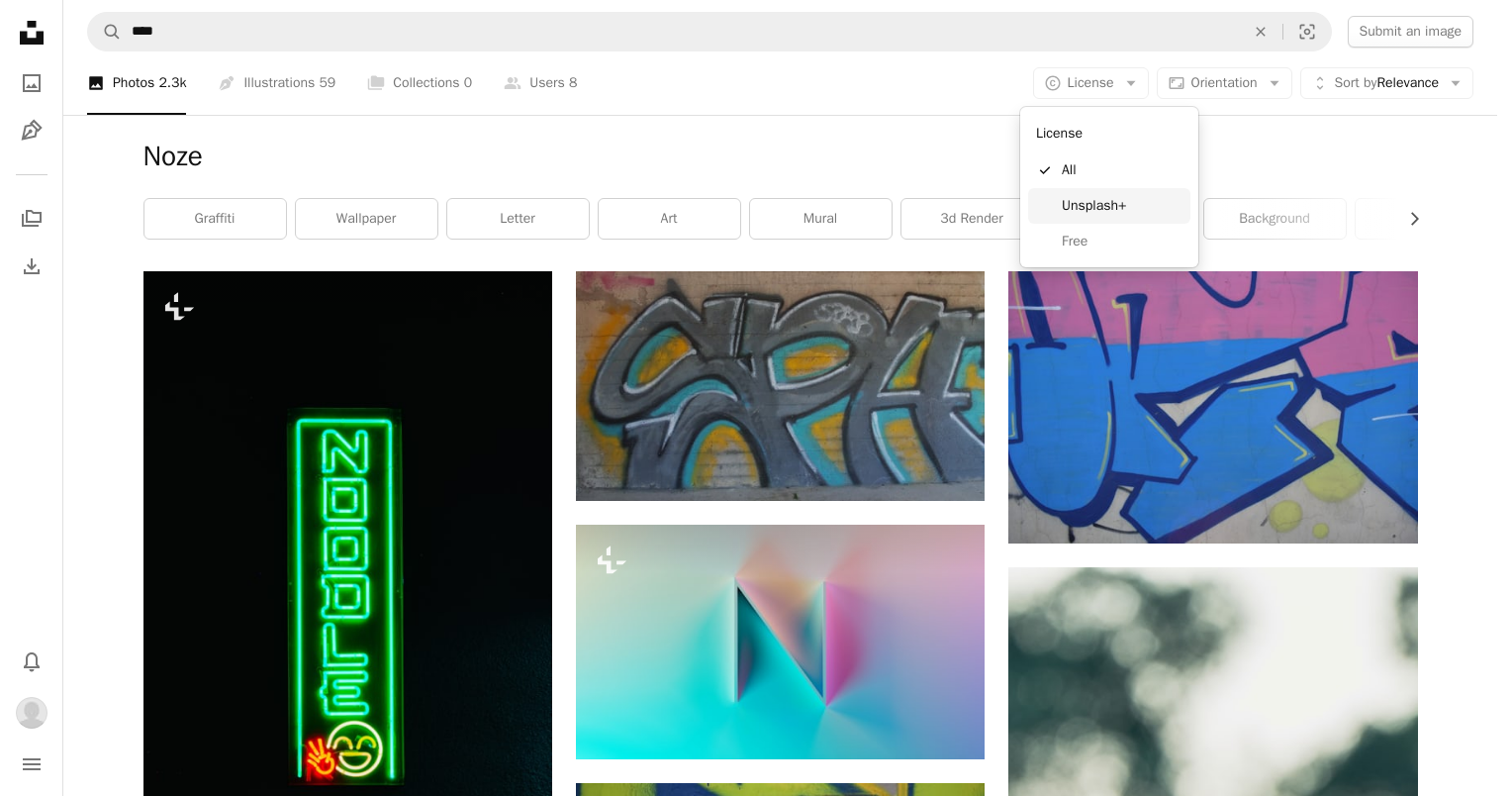 click on "Unsplash+" at bounding box center (1122, 206) 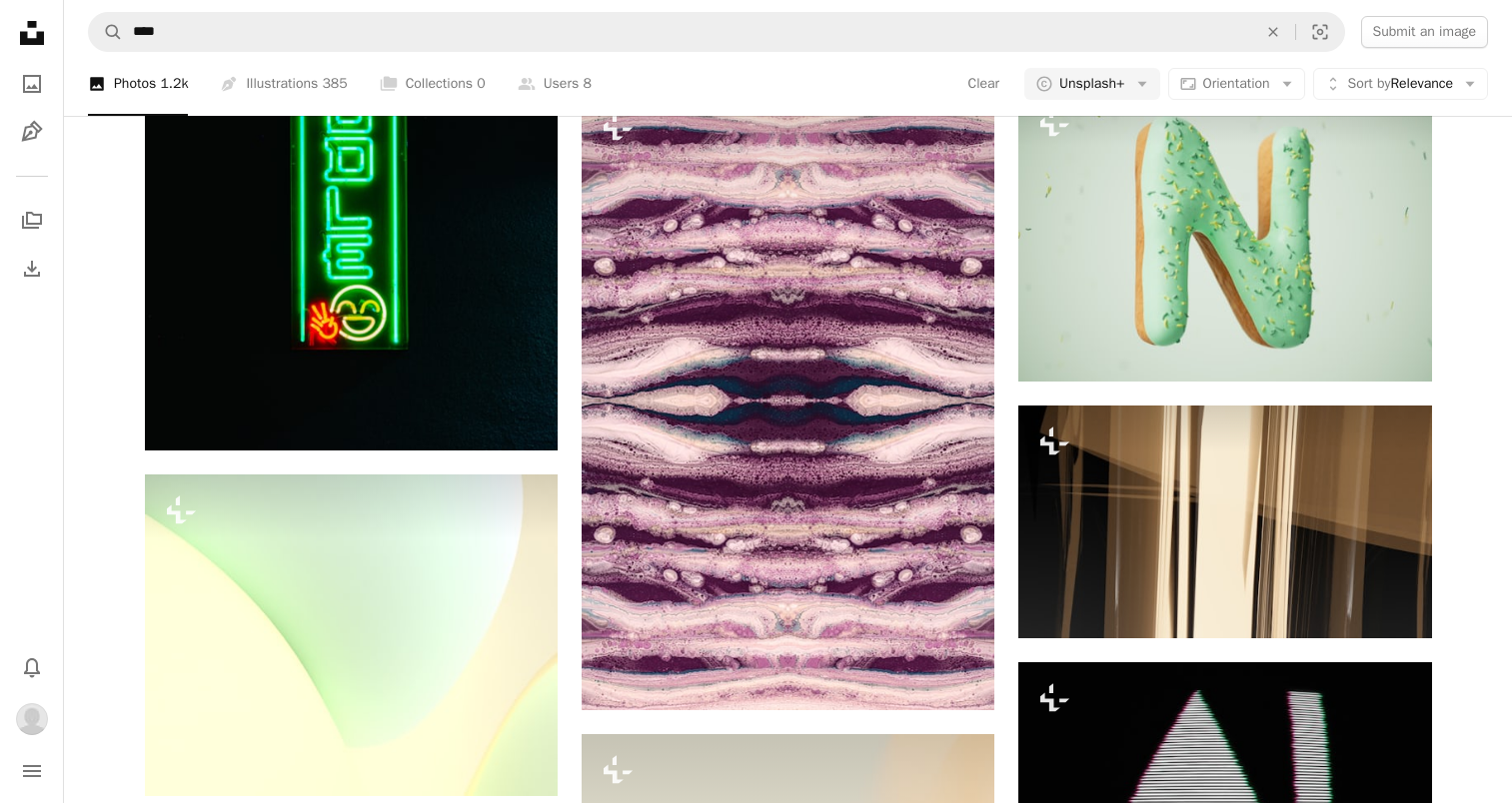 scroll, scrollTop: 90, scrollLeft: 0, axis: vertical 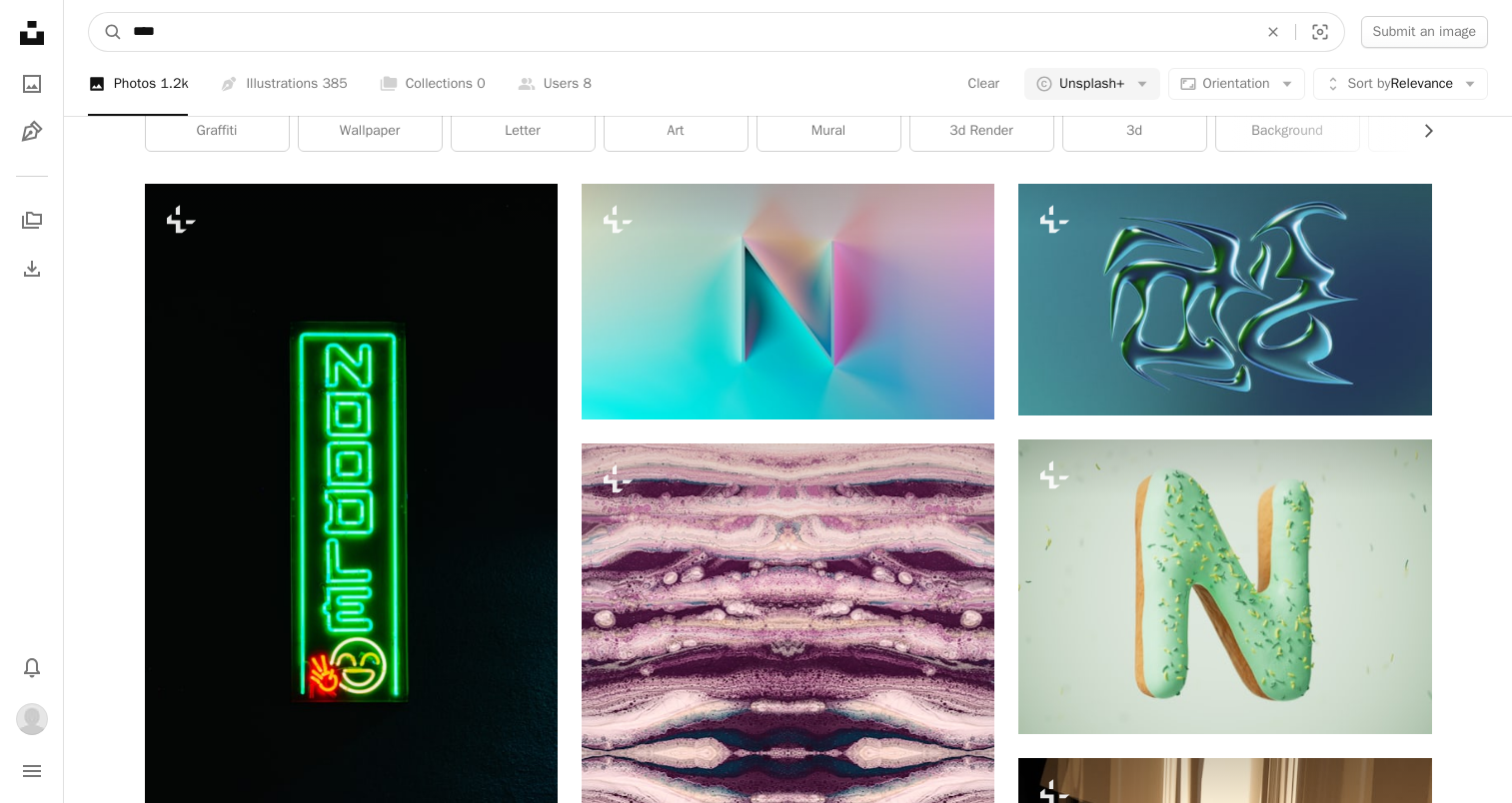 click on "****" at bounding box center [687, 32] 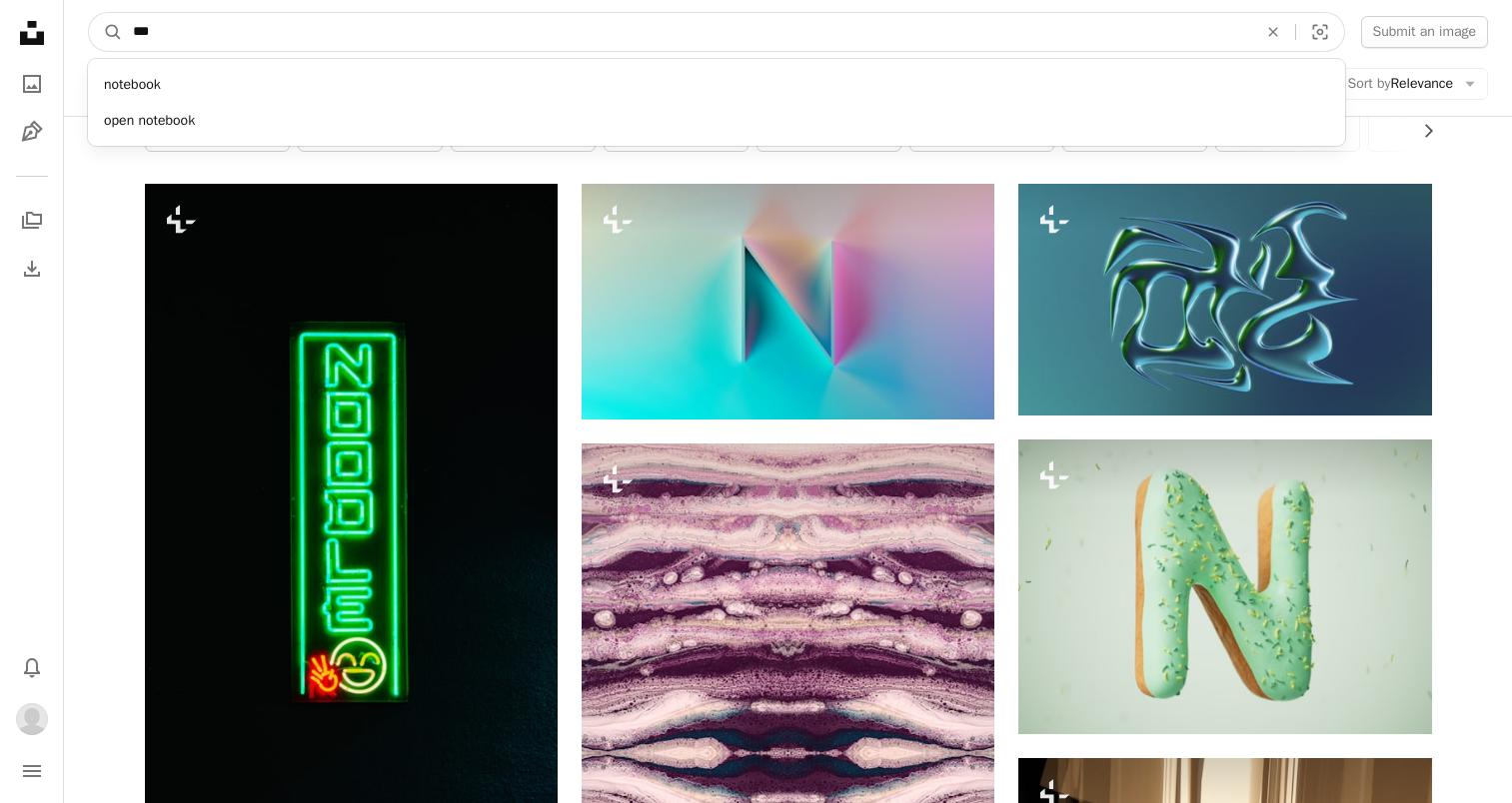 type on "***" 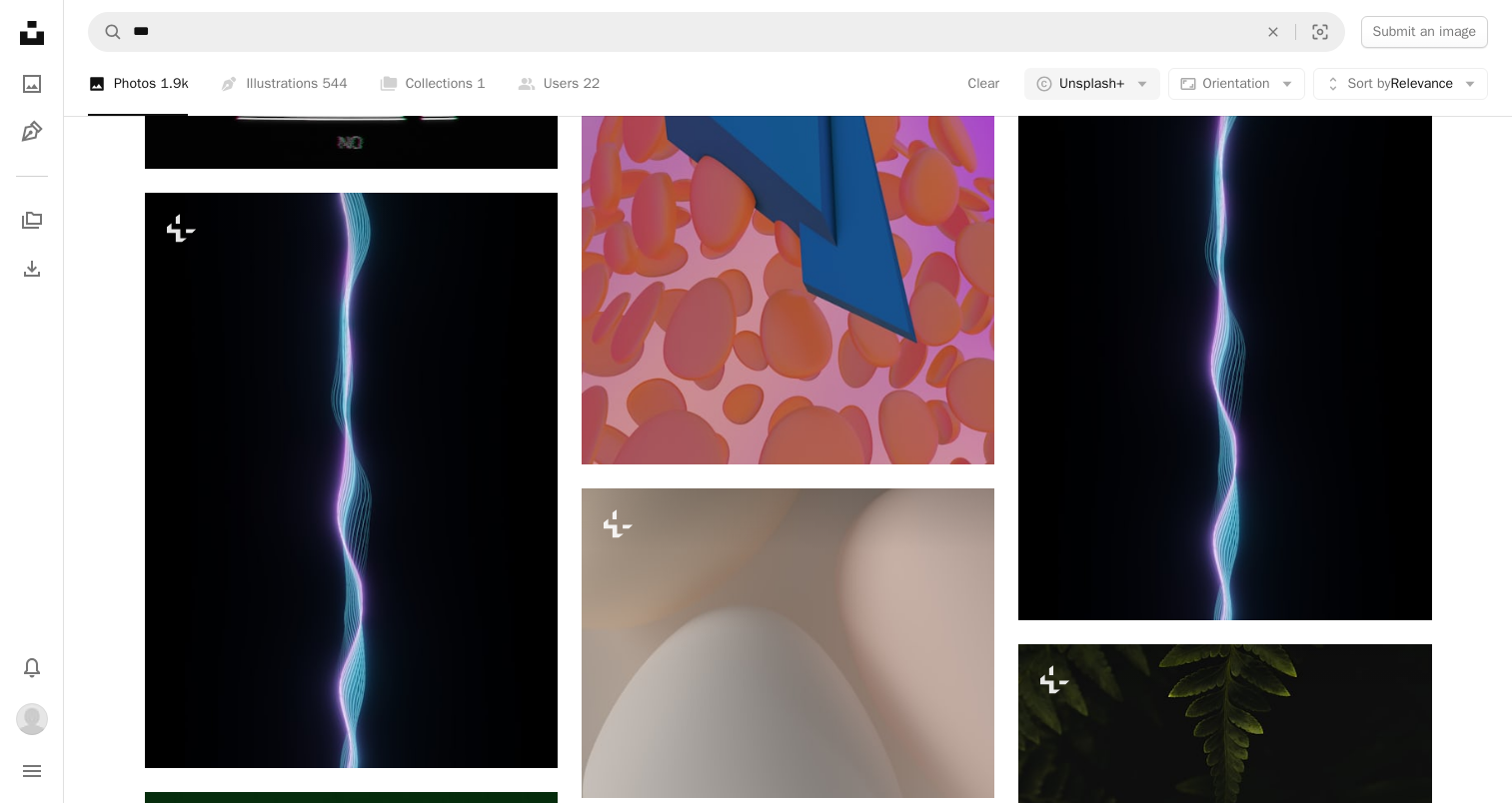 scroll, scrollTop: 838, scrollLeft: 0, axis: vertical 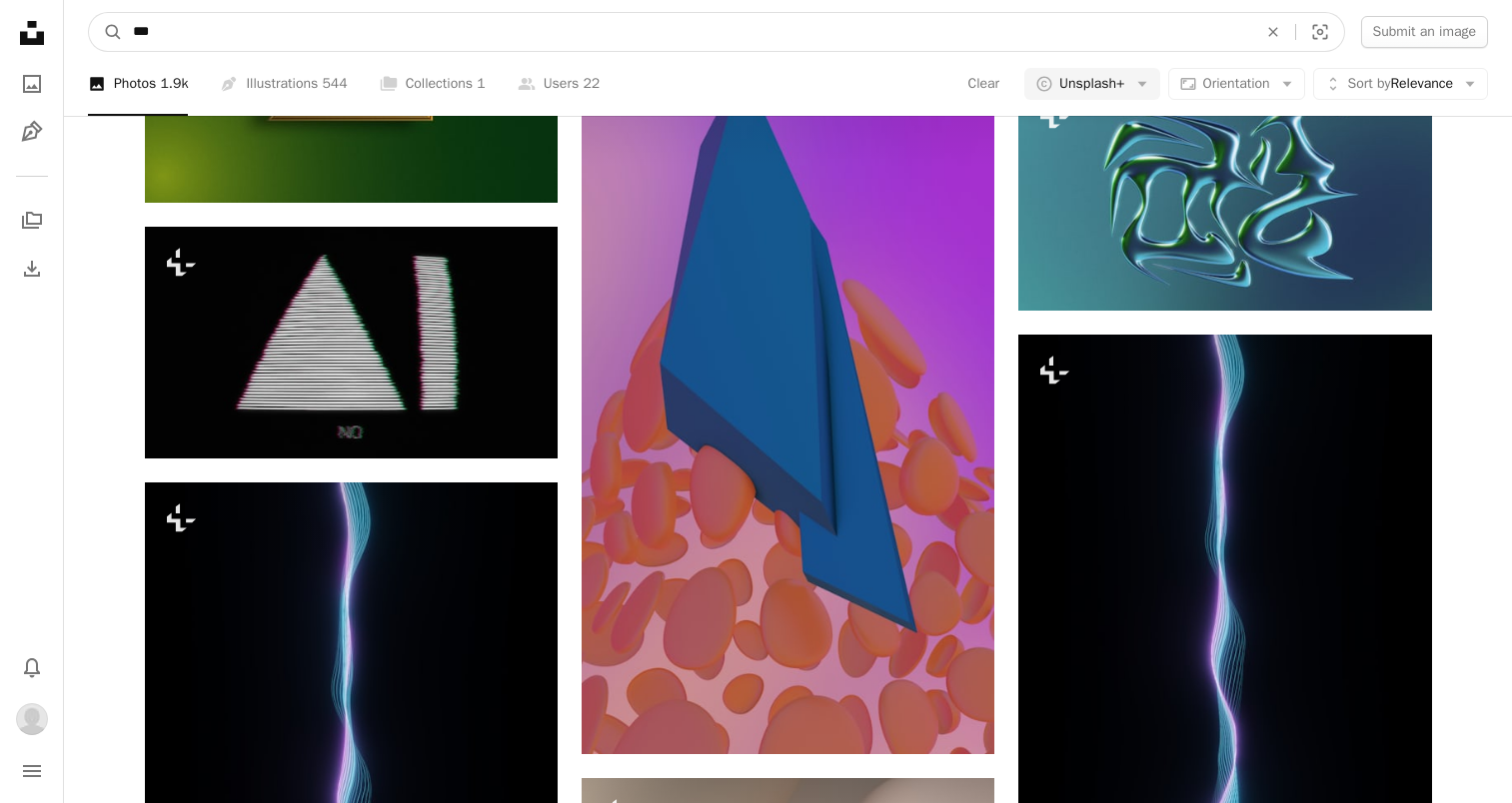 click on "***" at bounding box center (687, 32) 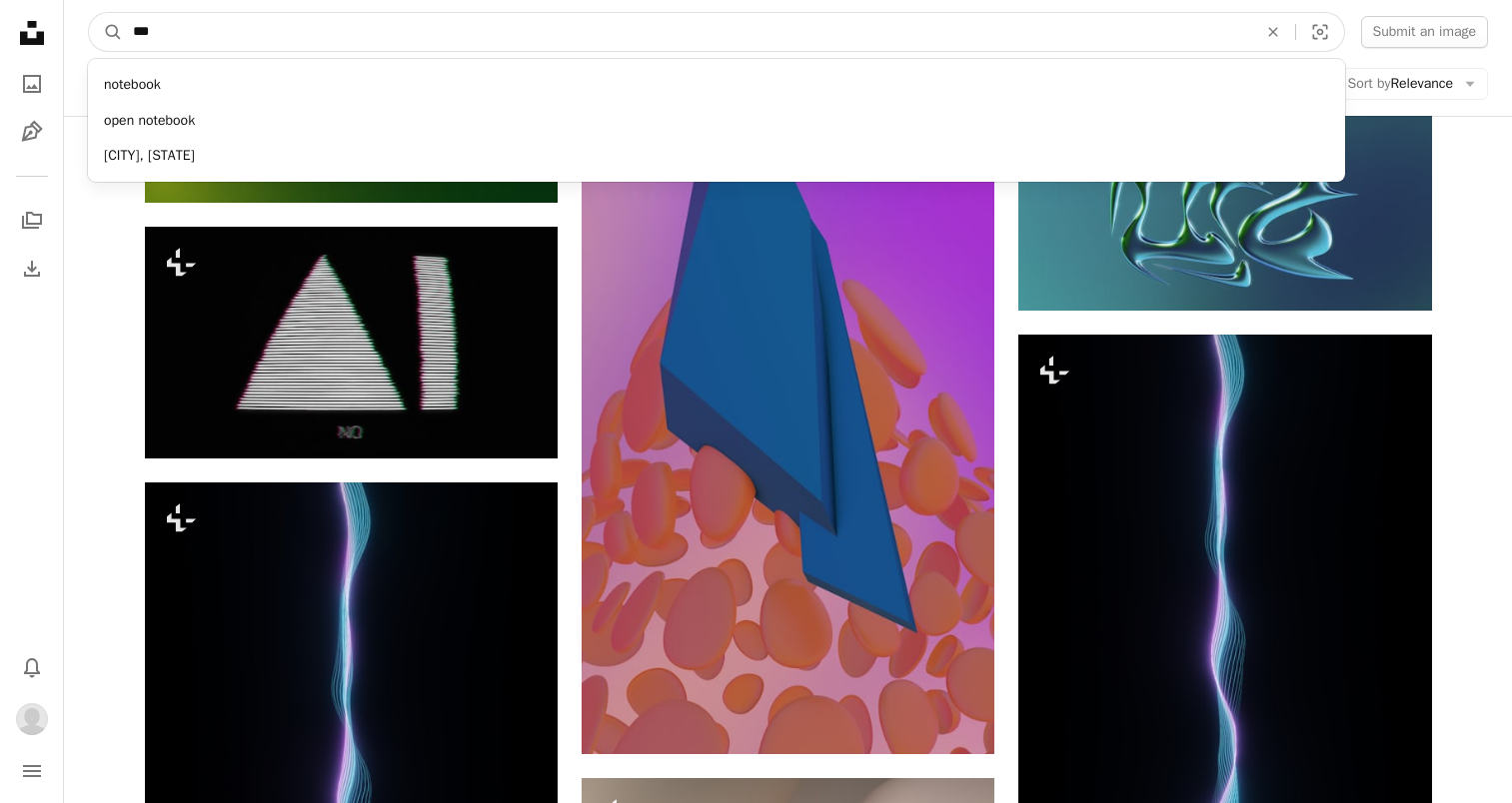 type on "****" 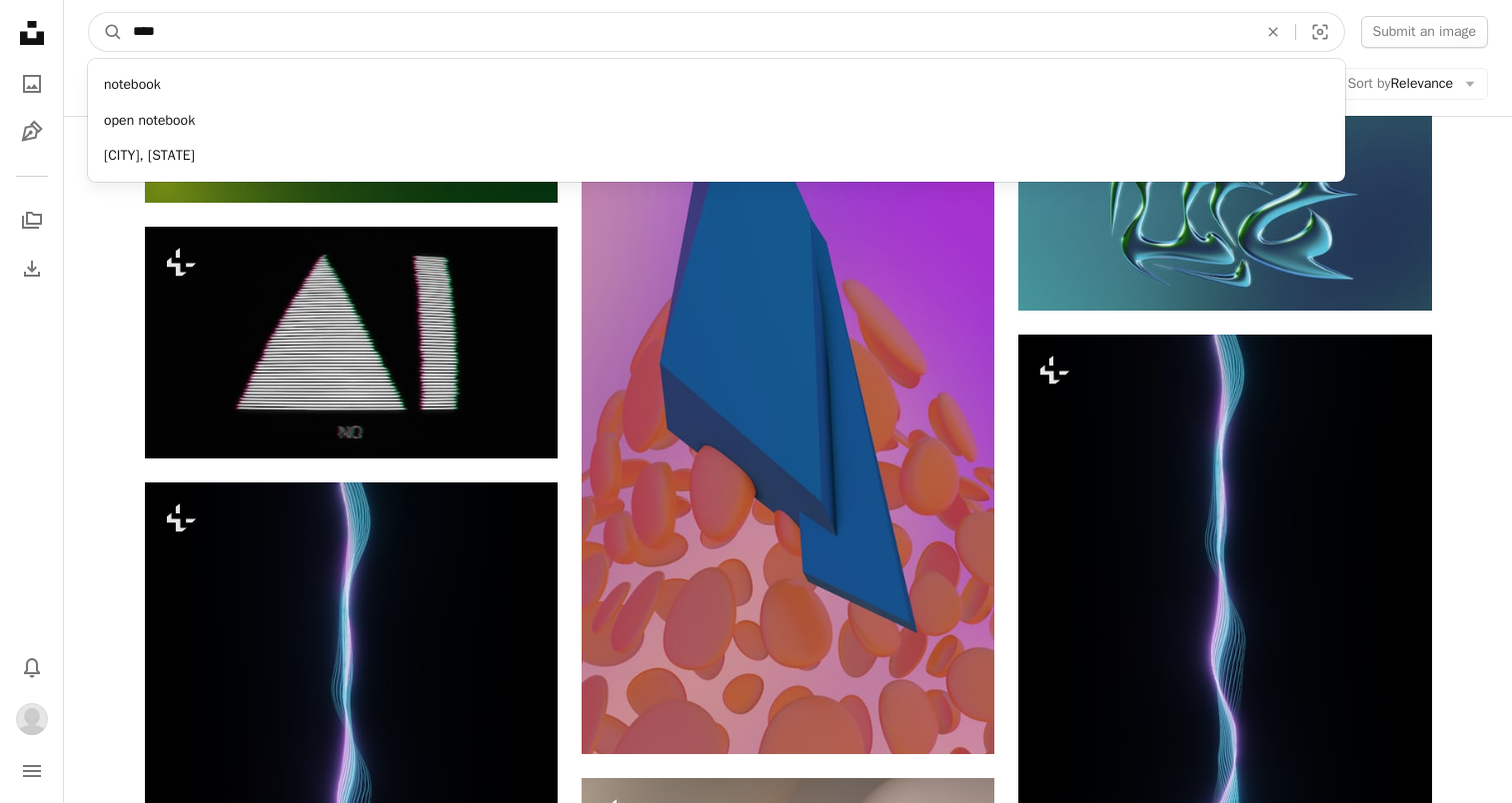 click on "A magnifying glass" at bounding box center (106, 32) 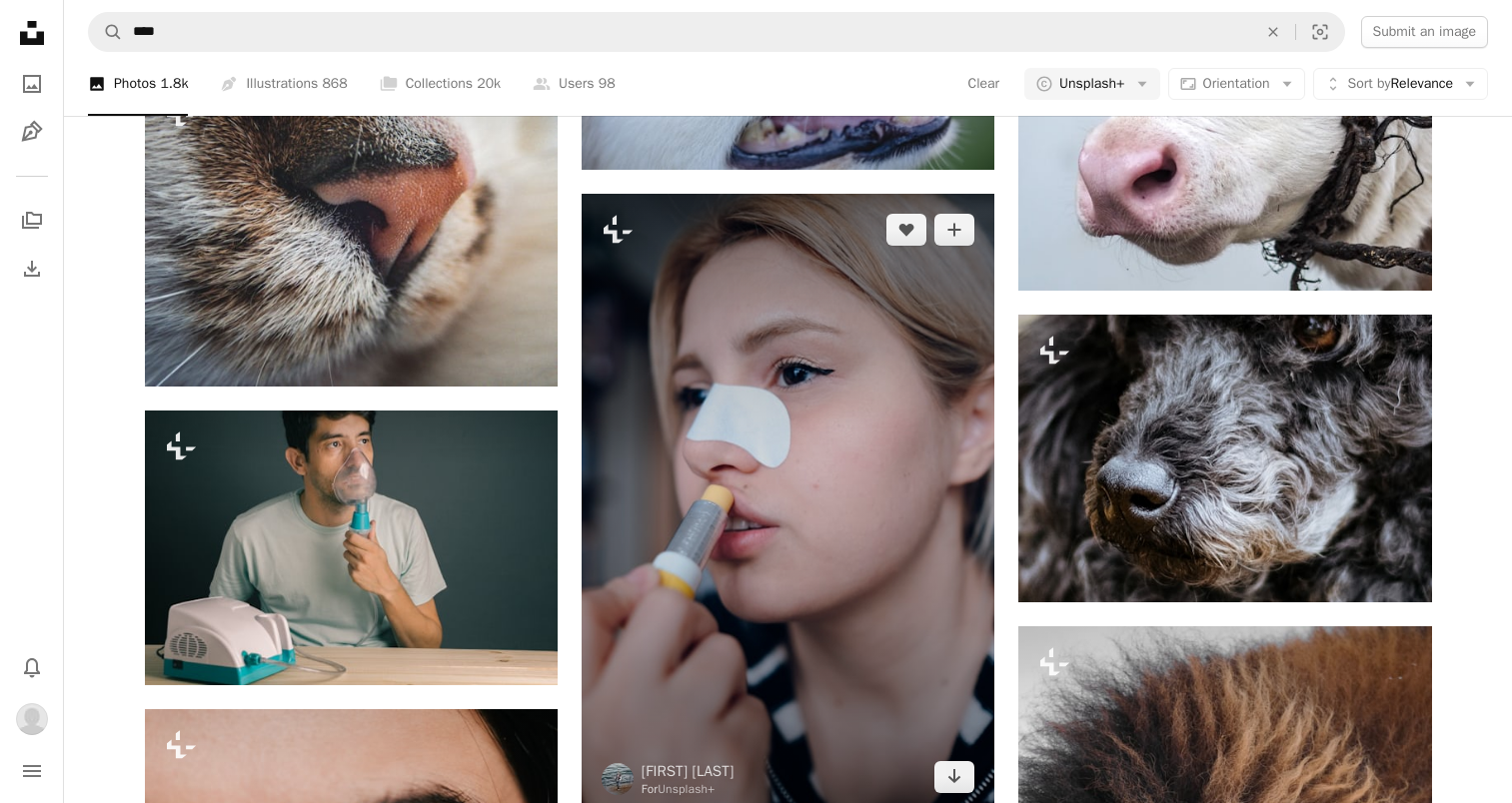 scroll, scrollTop: 4607, scrollLeft: 0, axis: vertical 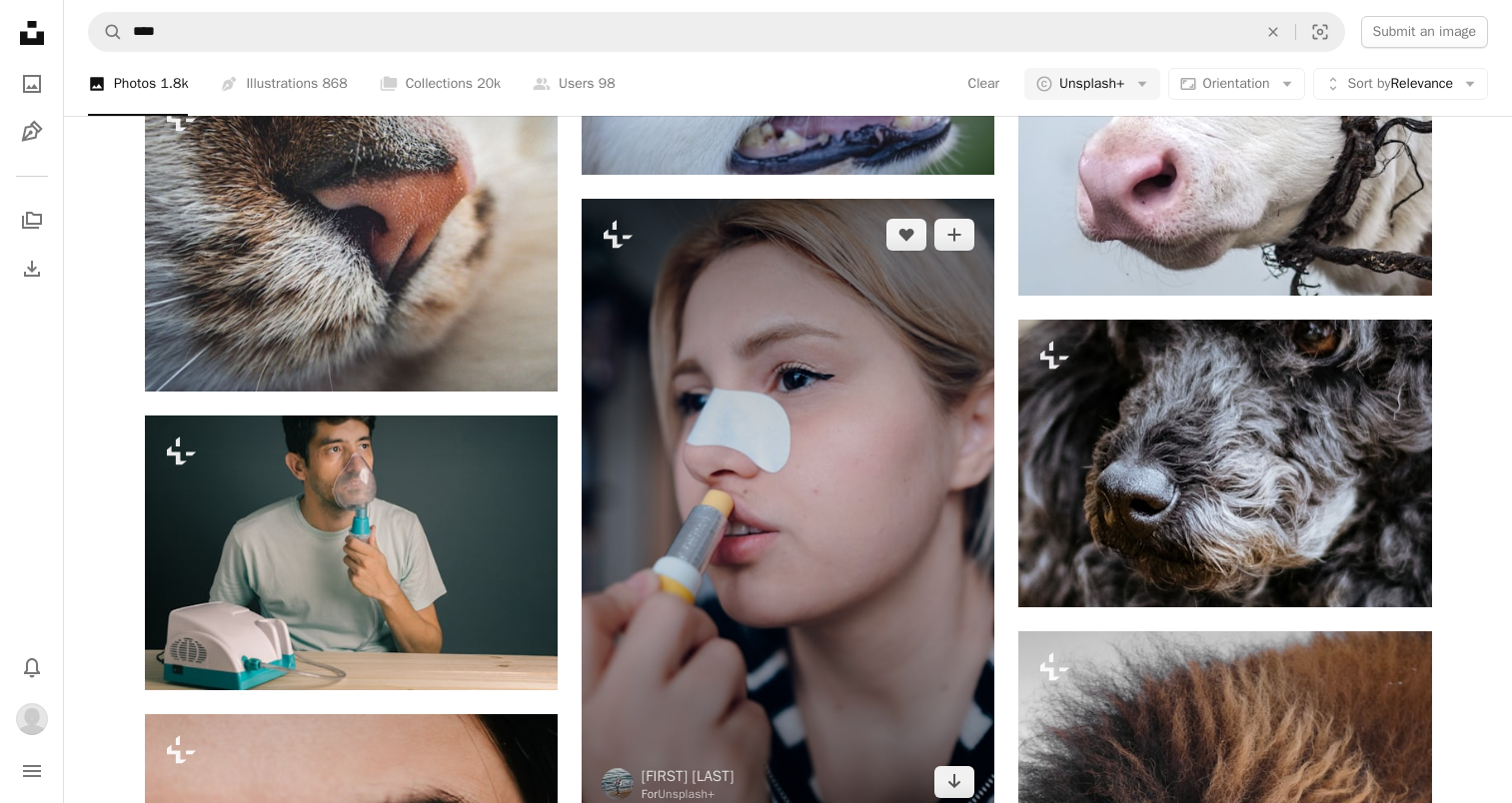 drag, startPoint x: 967, startPoint y: 244, endPoint x: 962, endPoint y: 326, distance: 82.1523 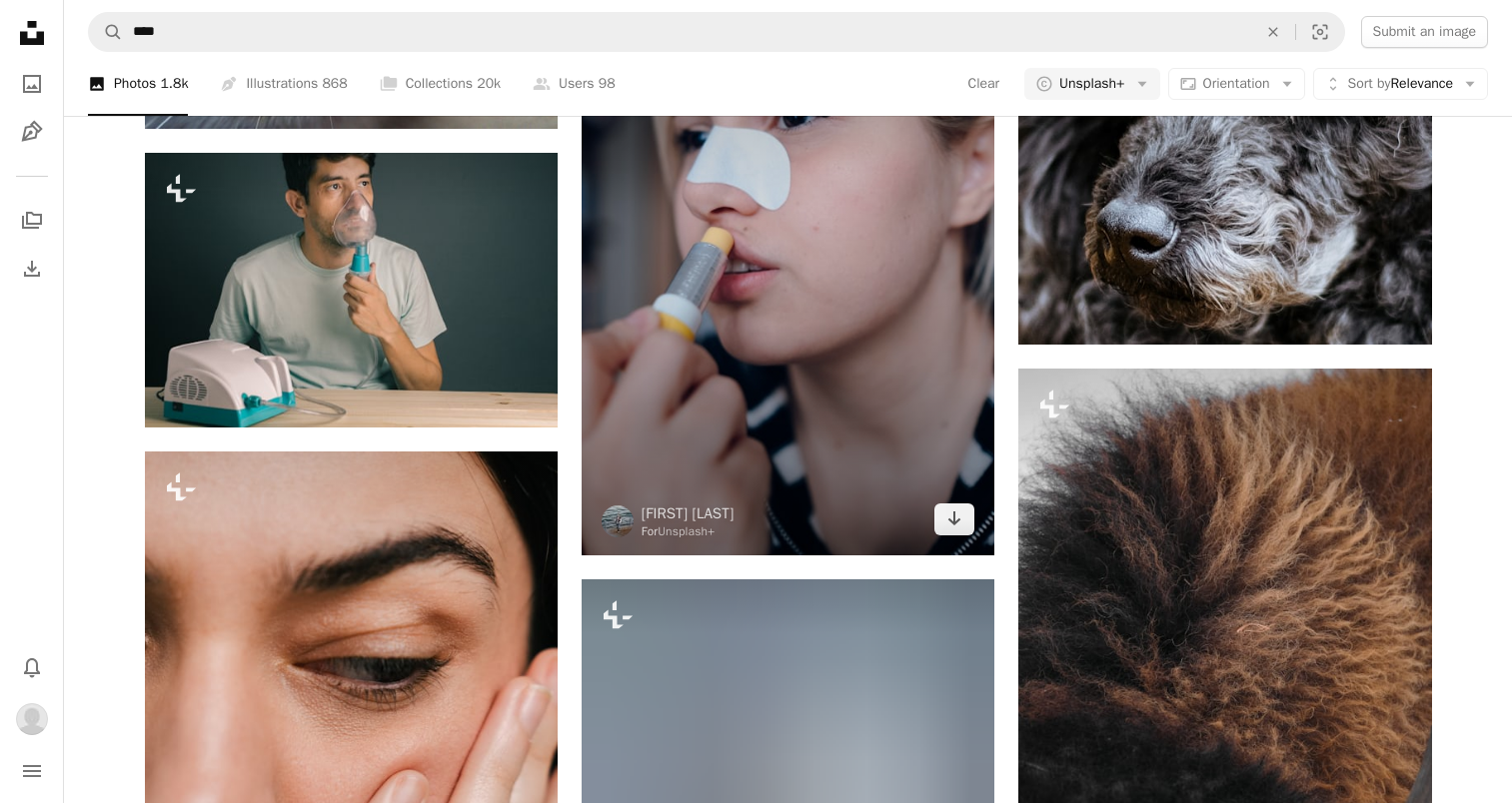 scroll, scrollTop: 4871, scrollLeft: 0, axis: vertical 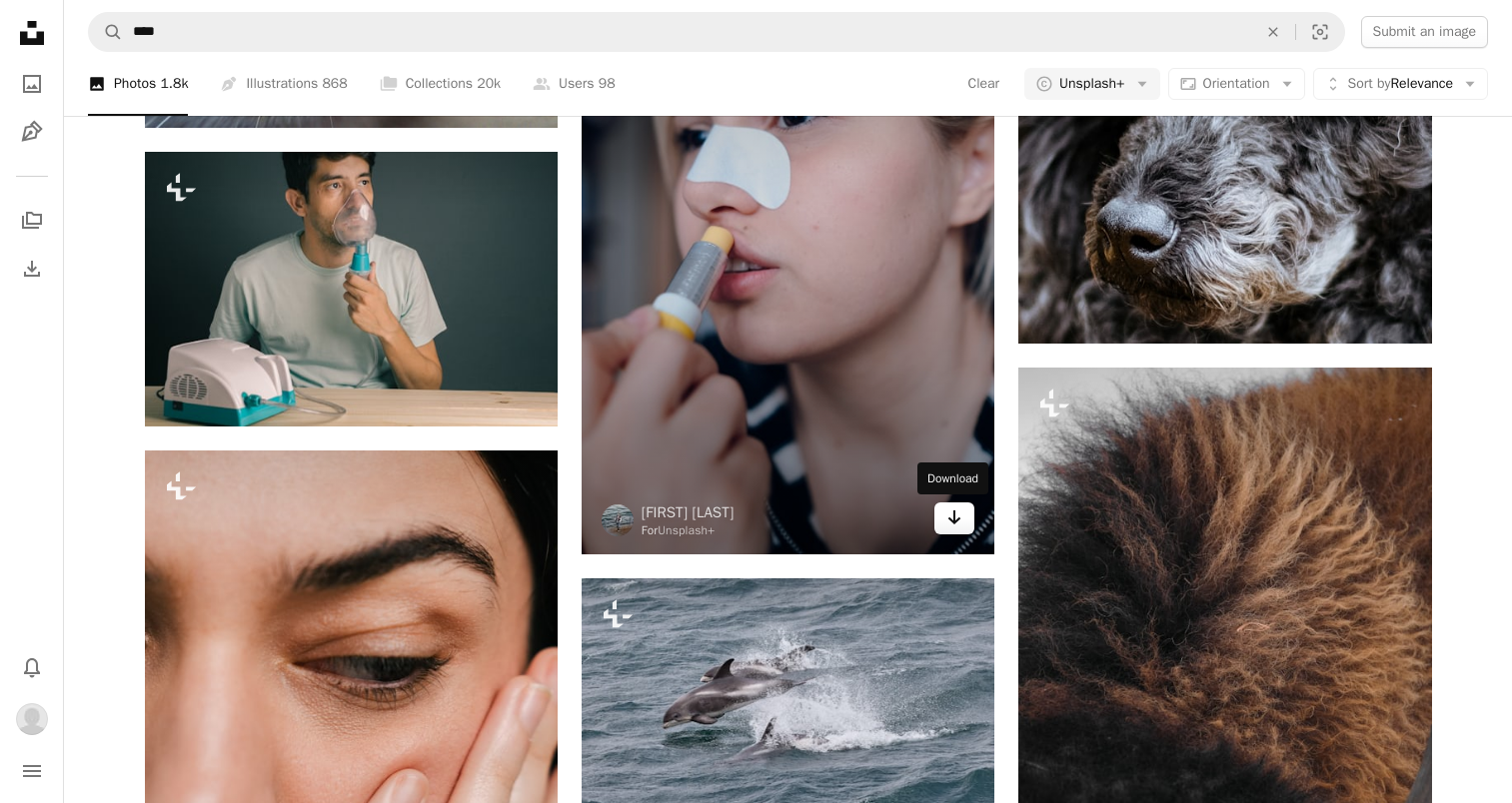 click on "Arrow pointing down" at bounding box center (954, 518) 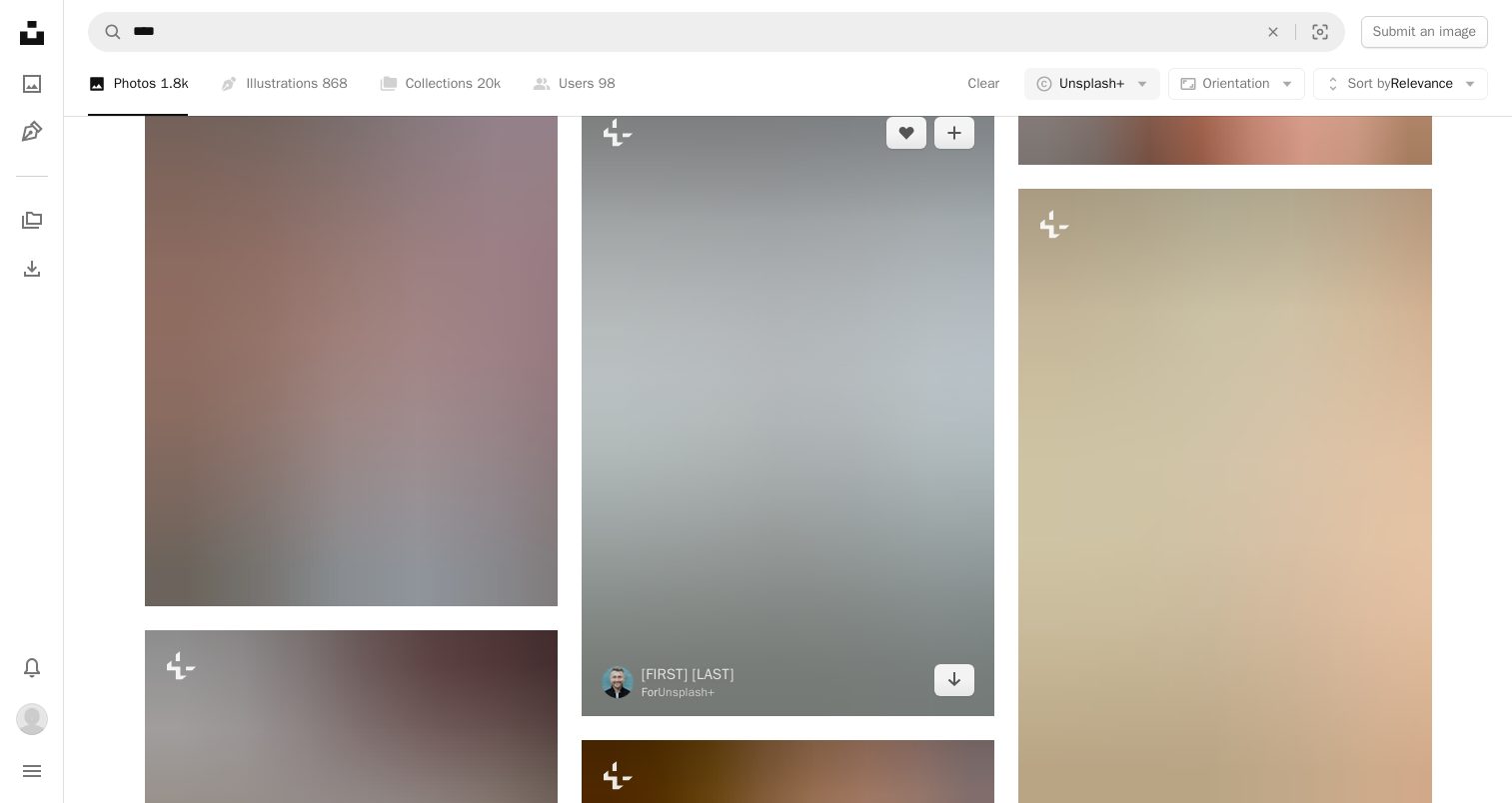 scroll, scrollTop: 1999, scrollLeft: 0, axis: vertical 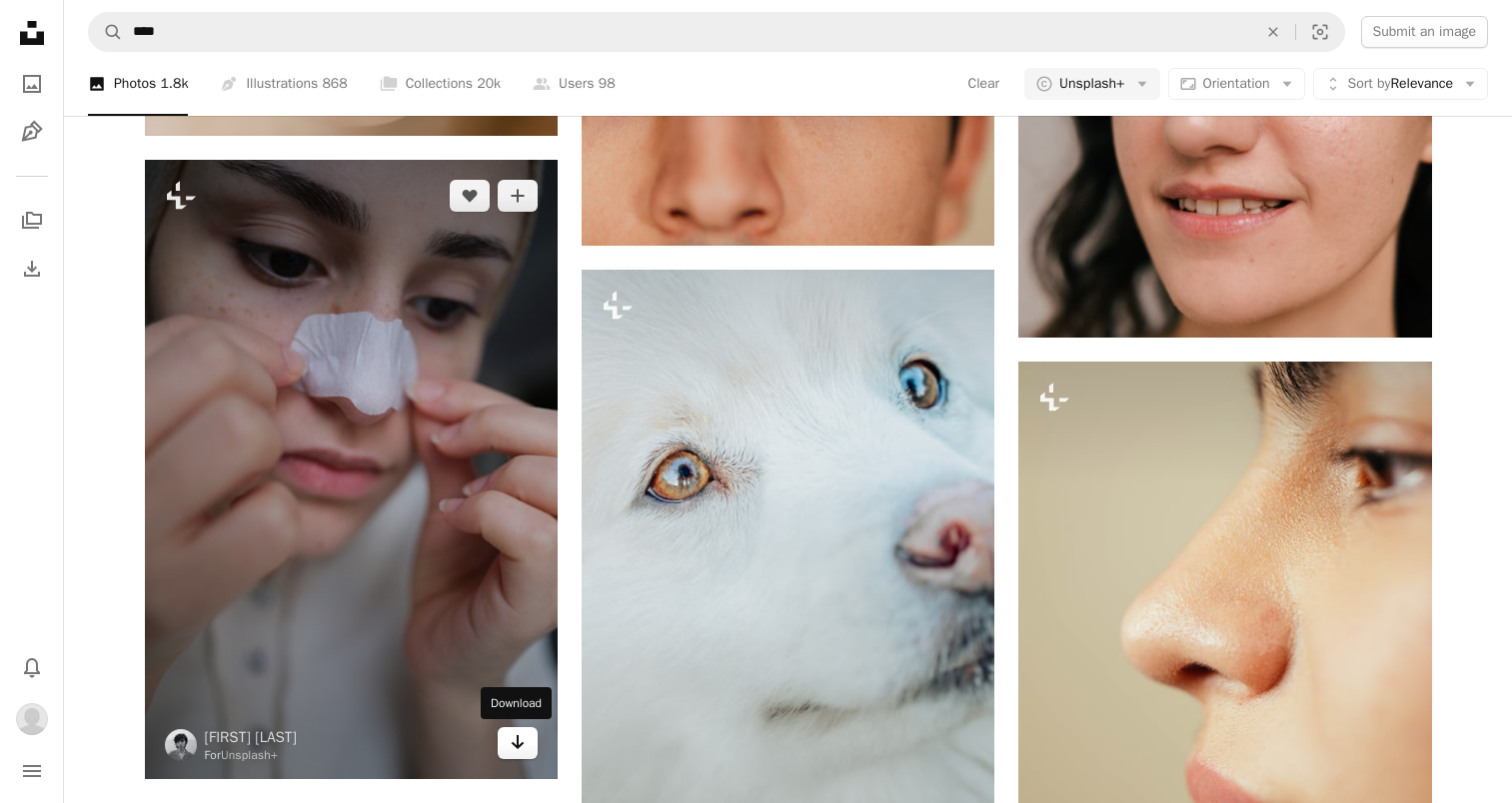click on "Arrow pointing down" 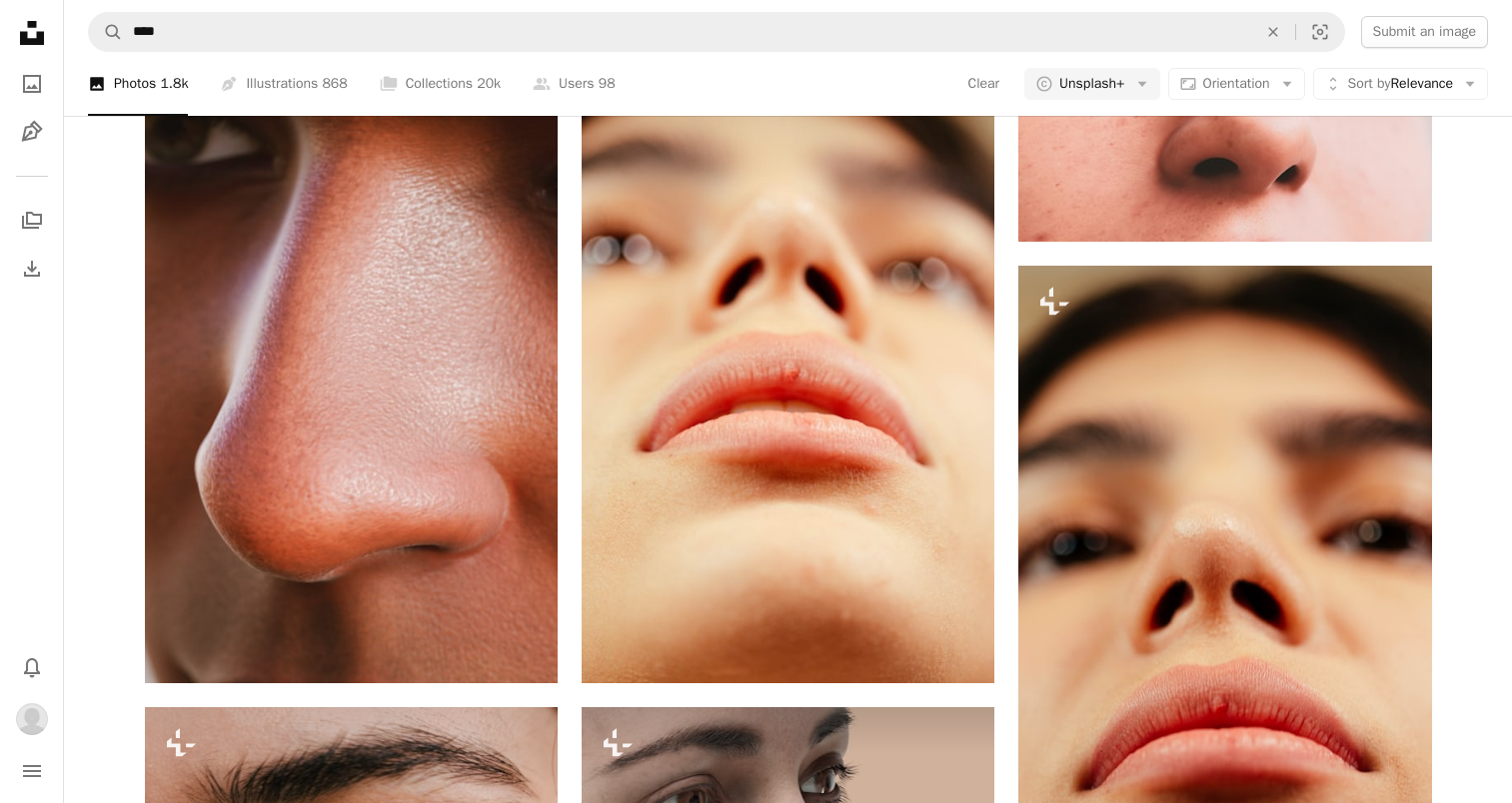 scroll, scrollTop: 0, scrollLeft: 0, axis: both 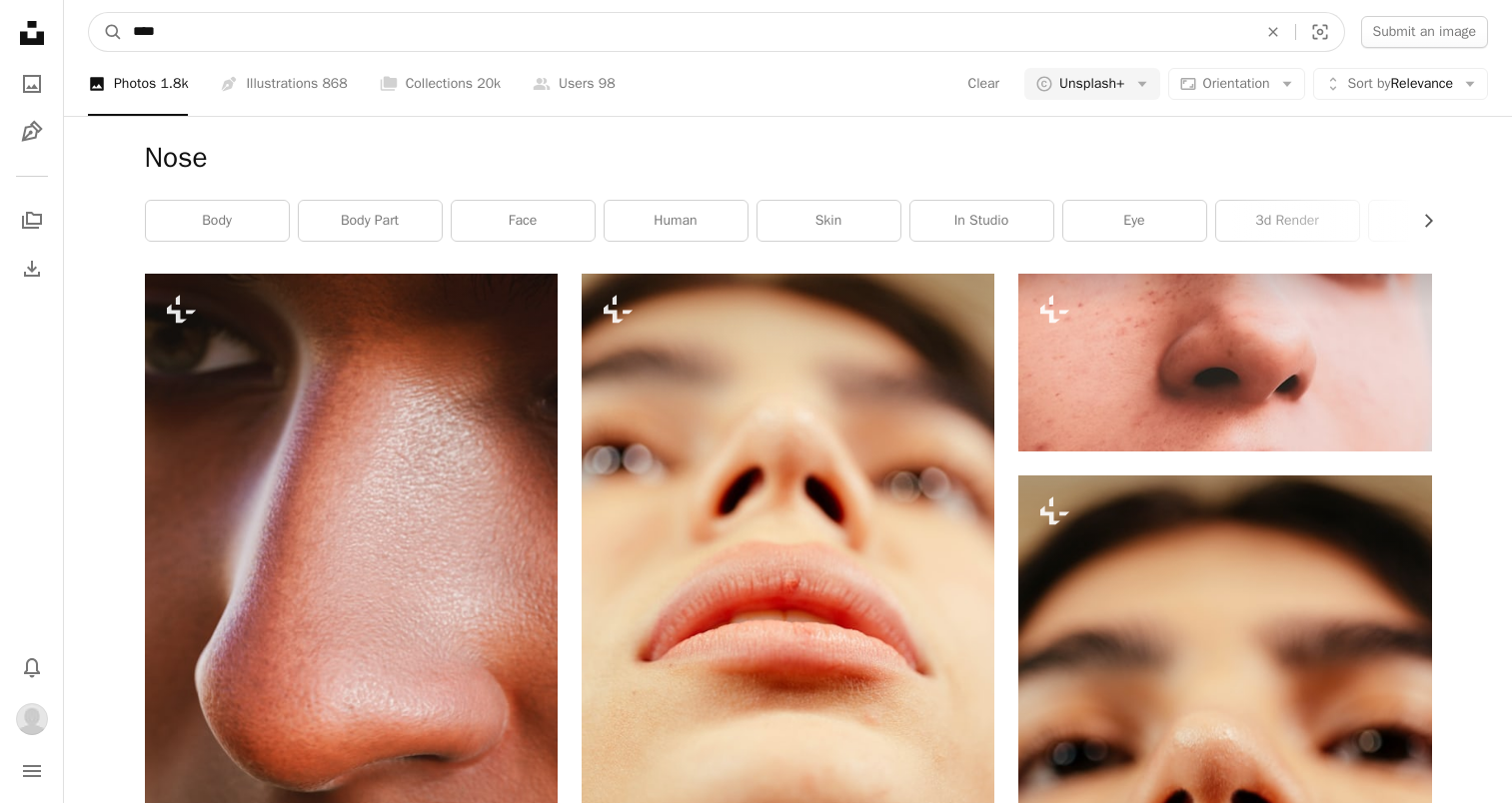 drag, startPoint x: 479, startPoint y: 33, endPoint x: 0, endPoint y: 63, distance: 479.93854 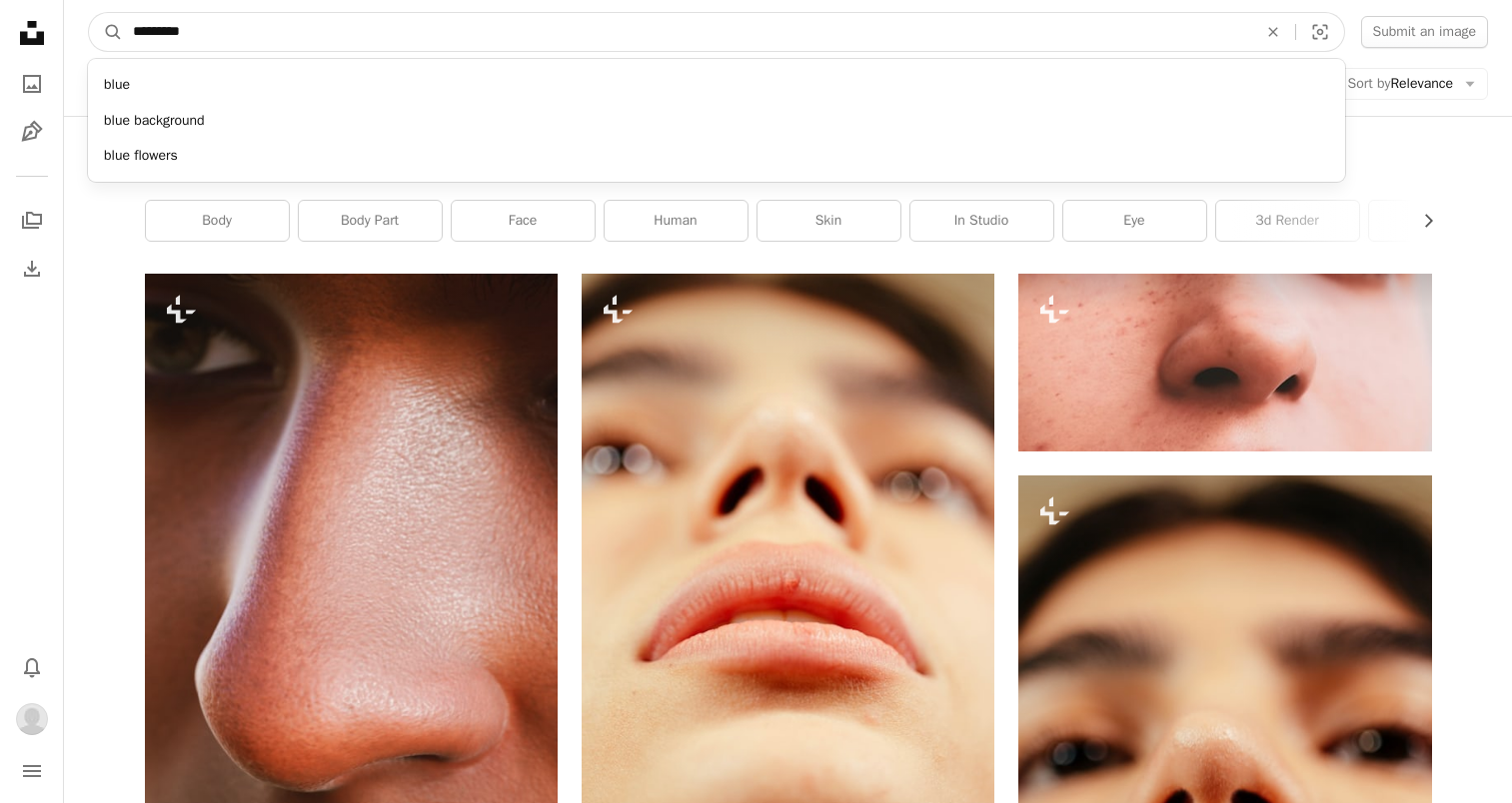 type on "**********" 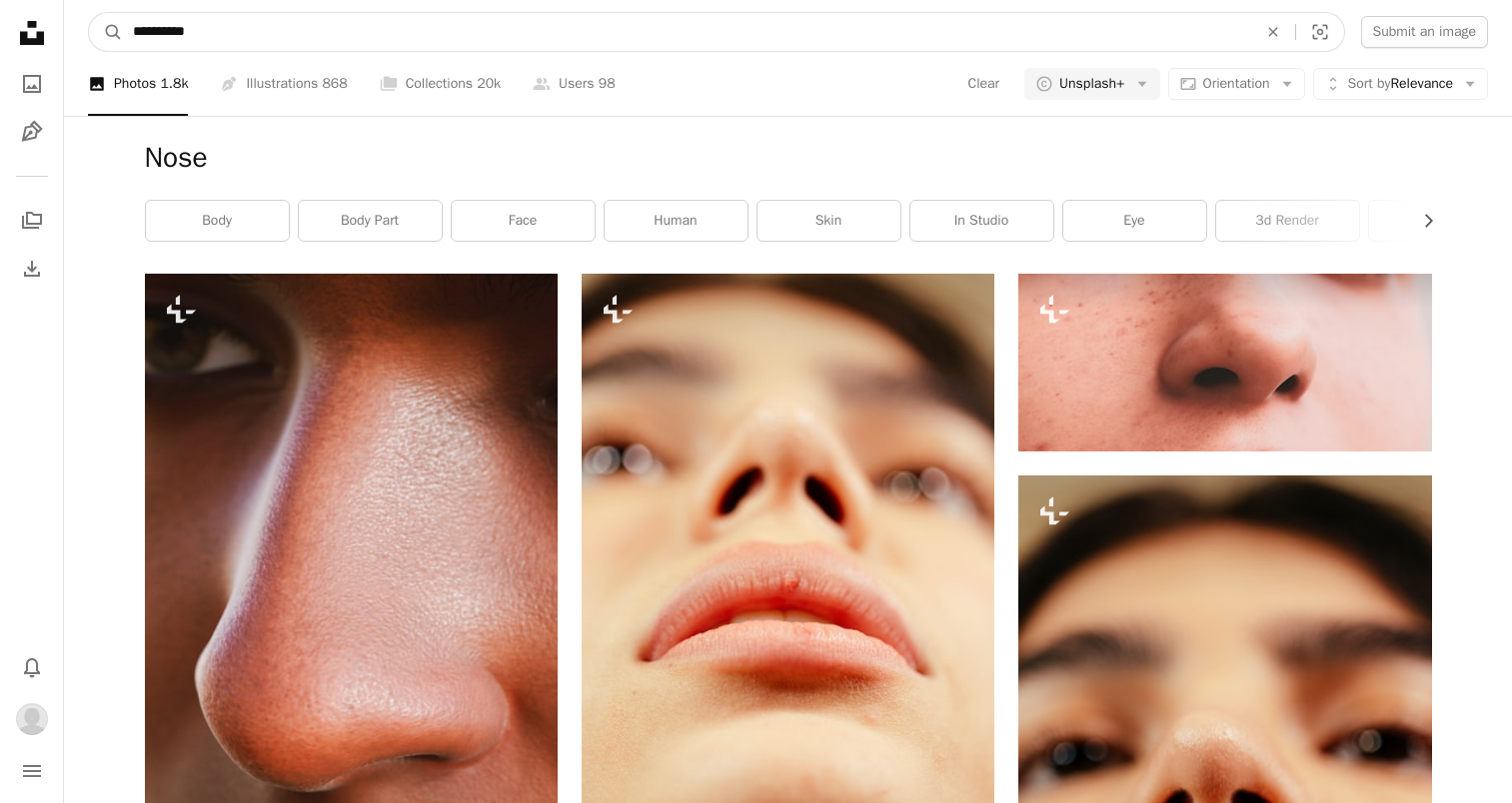 click on "A magnifying glass" at bounding box center [106, 32] 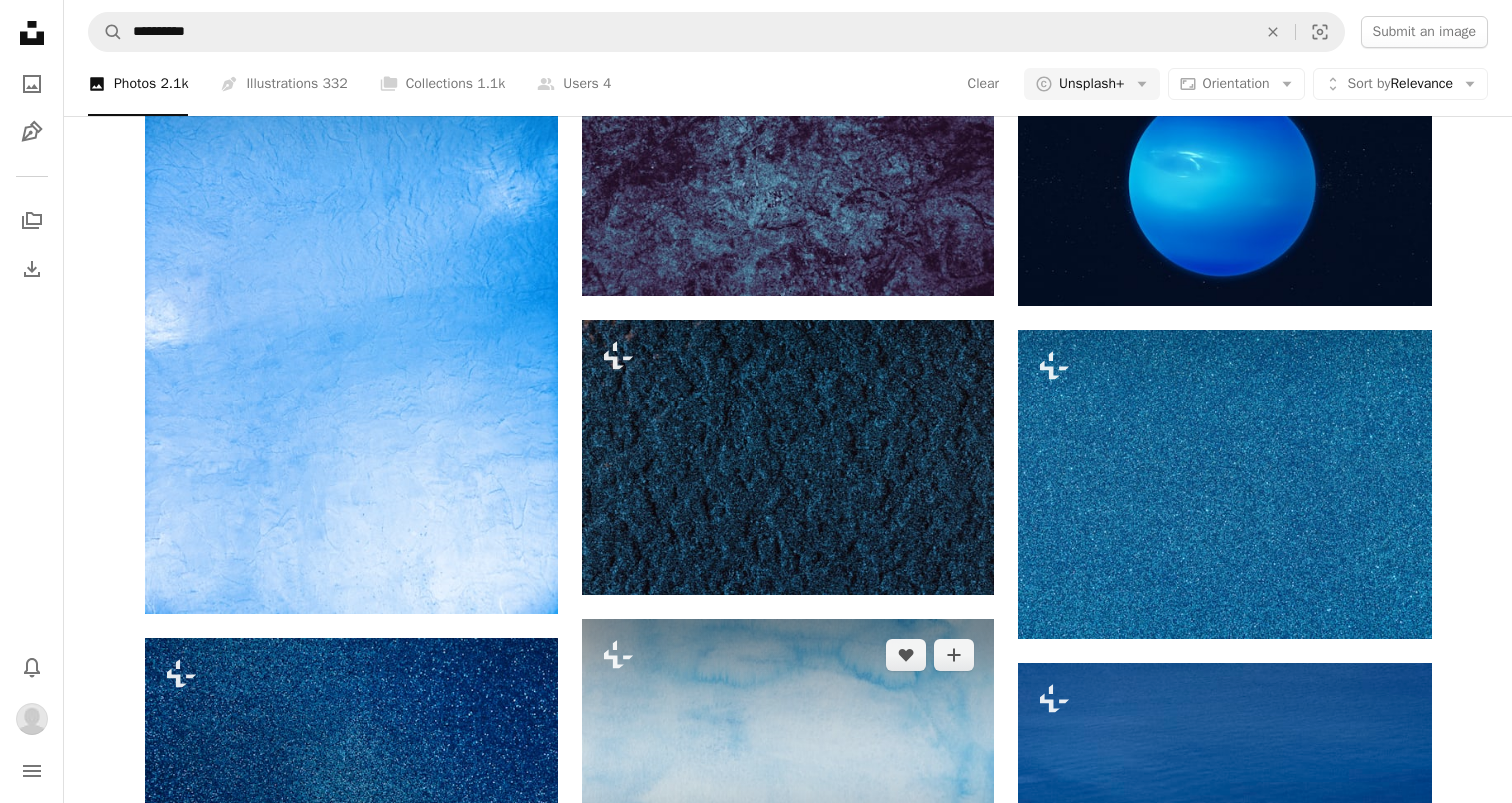 scroll, scrollTop: 0, scrollLeft: 0, axis: both 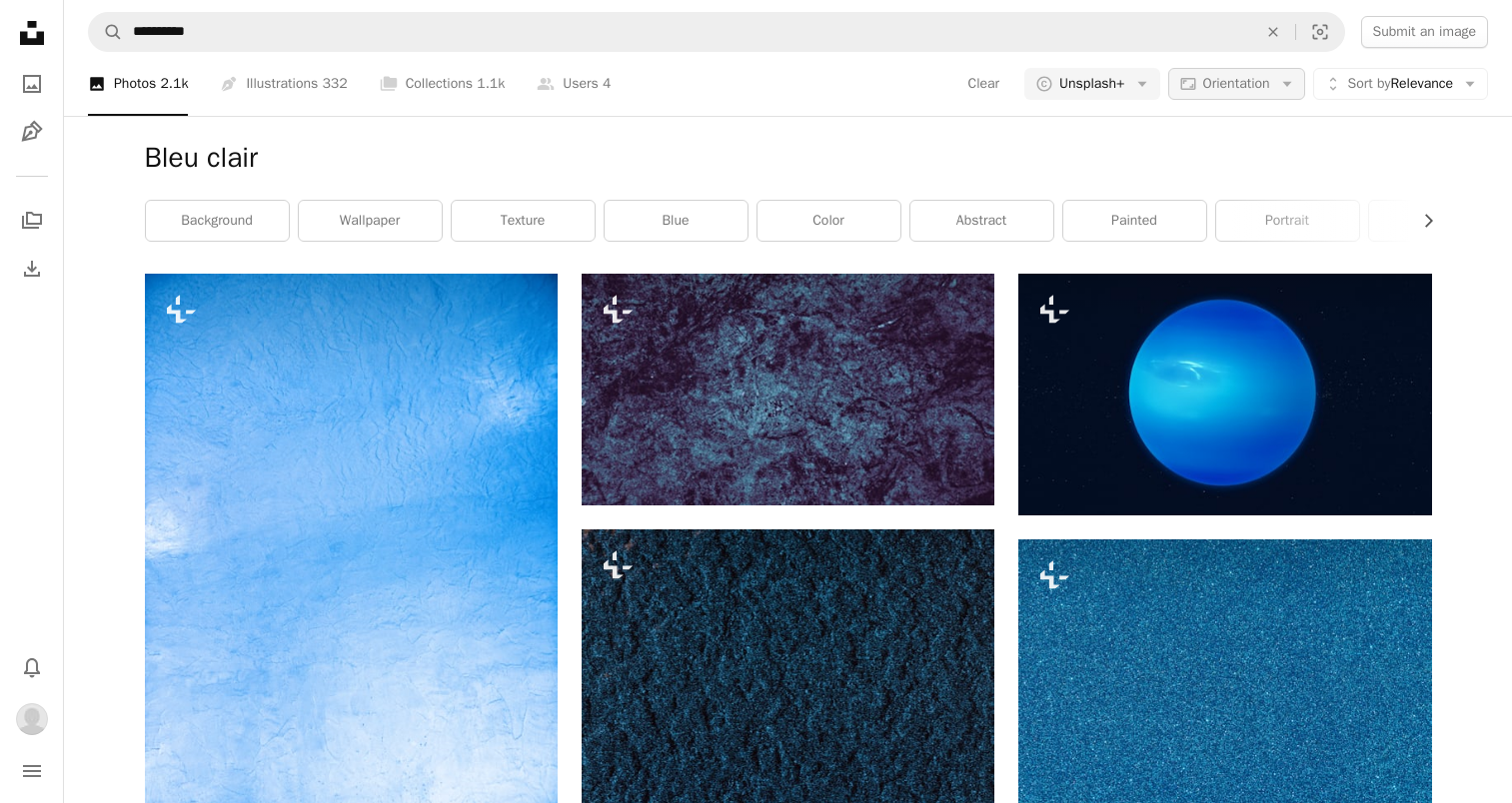 click on "Aspect ratio Orientation Arrow down" at bounding box center [1236, 84] 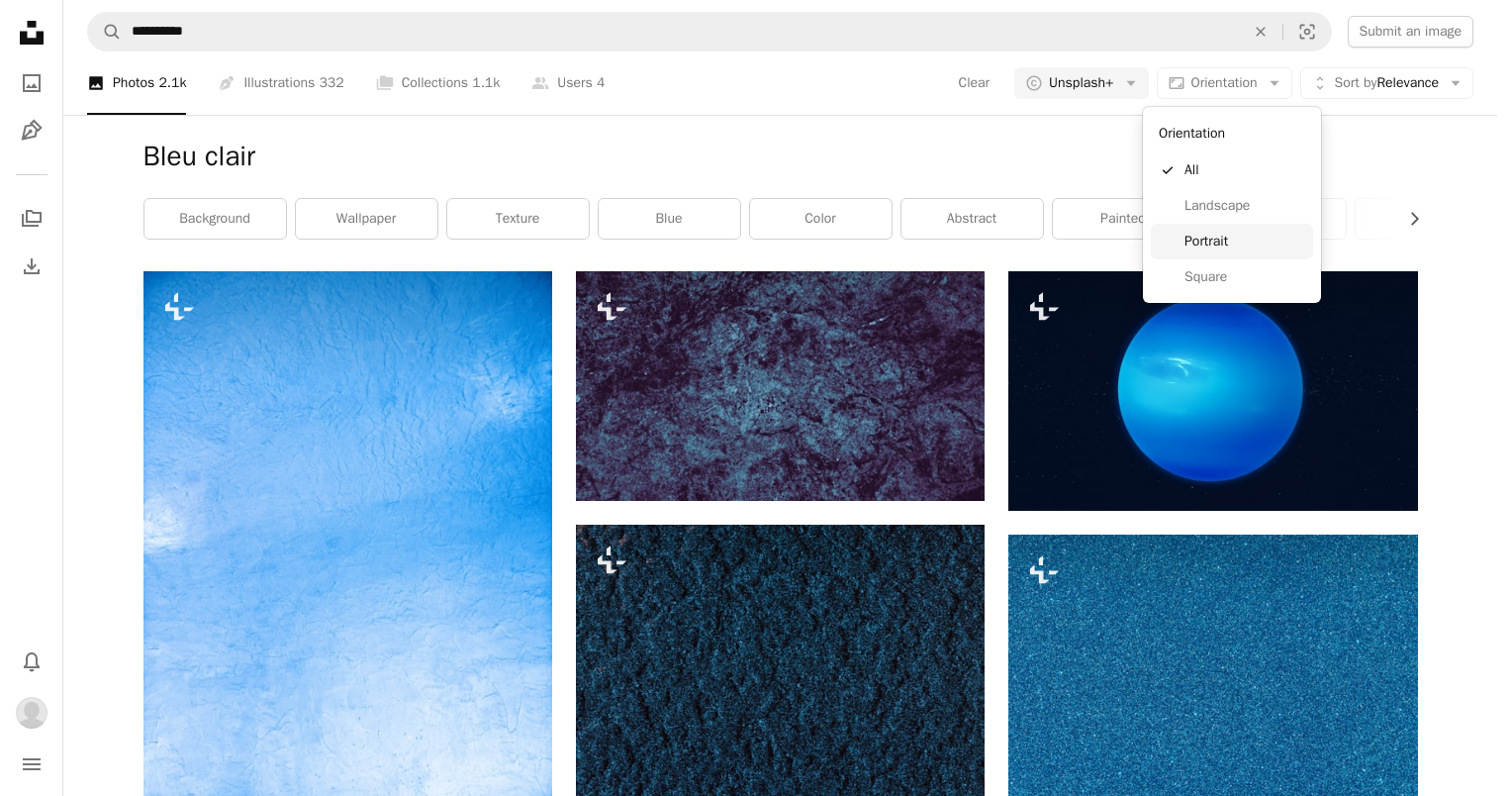 click on "Portrait" at bounding box center (1245, 242) 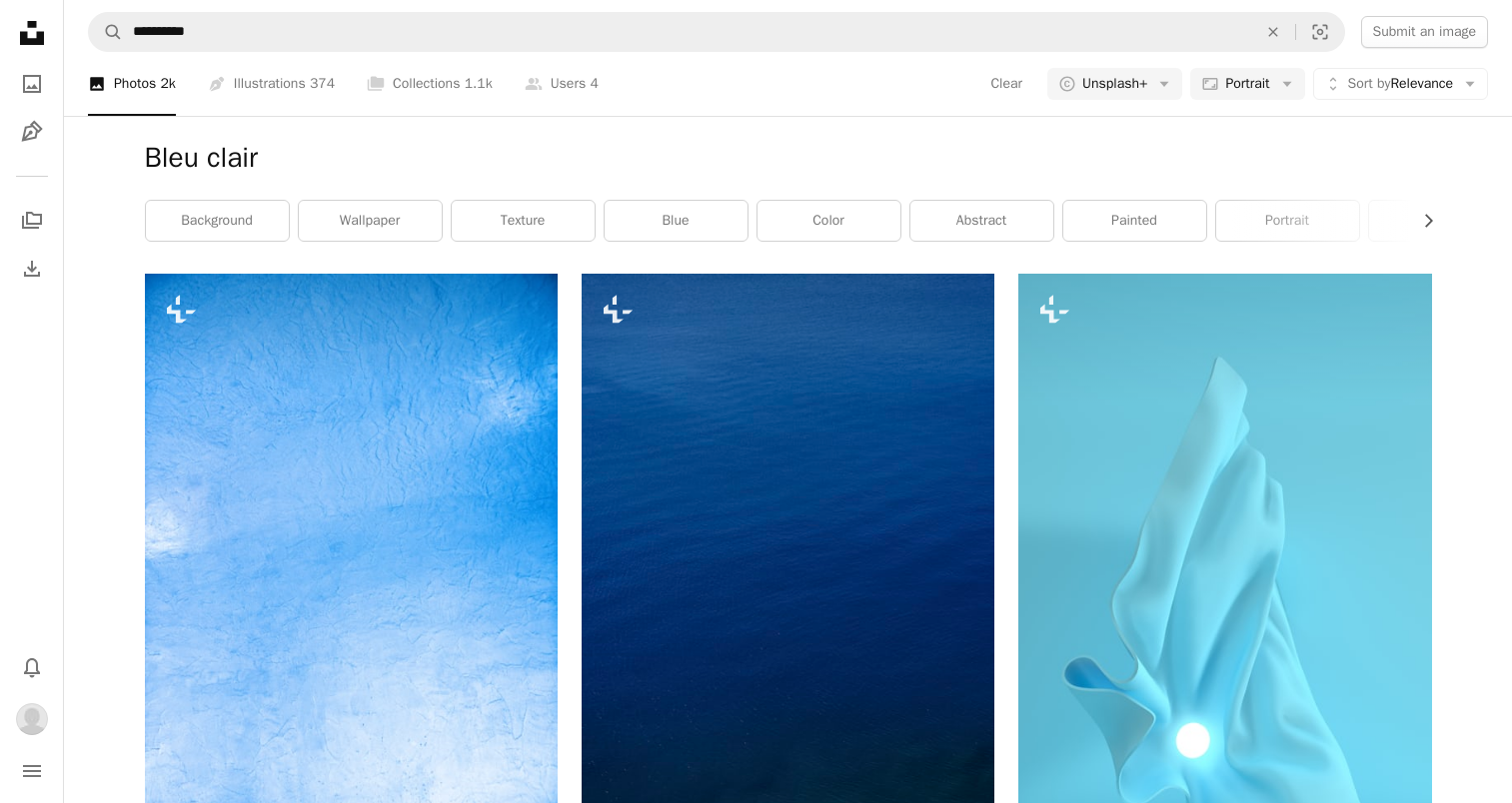 click on "A photo Photos   2k Pen Tool Illustrations   374 A stack of folders Collections   1.1k A group of people Users   4 Clear A copyright icon © Unsplash+ Arrow down Aspect ratio Portrait Arrow down Unfold Sort by  Relevance Arrow down Filters Filters (2)" at bounding box center [787, 84] 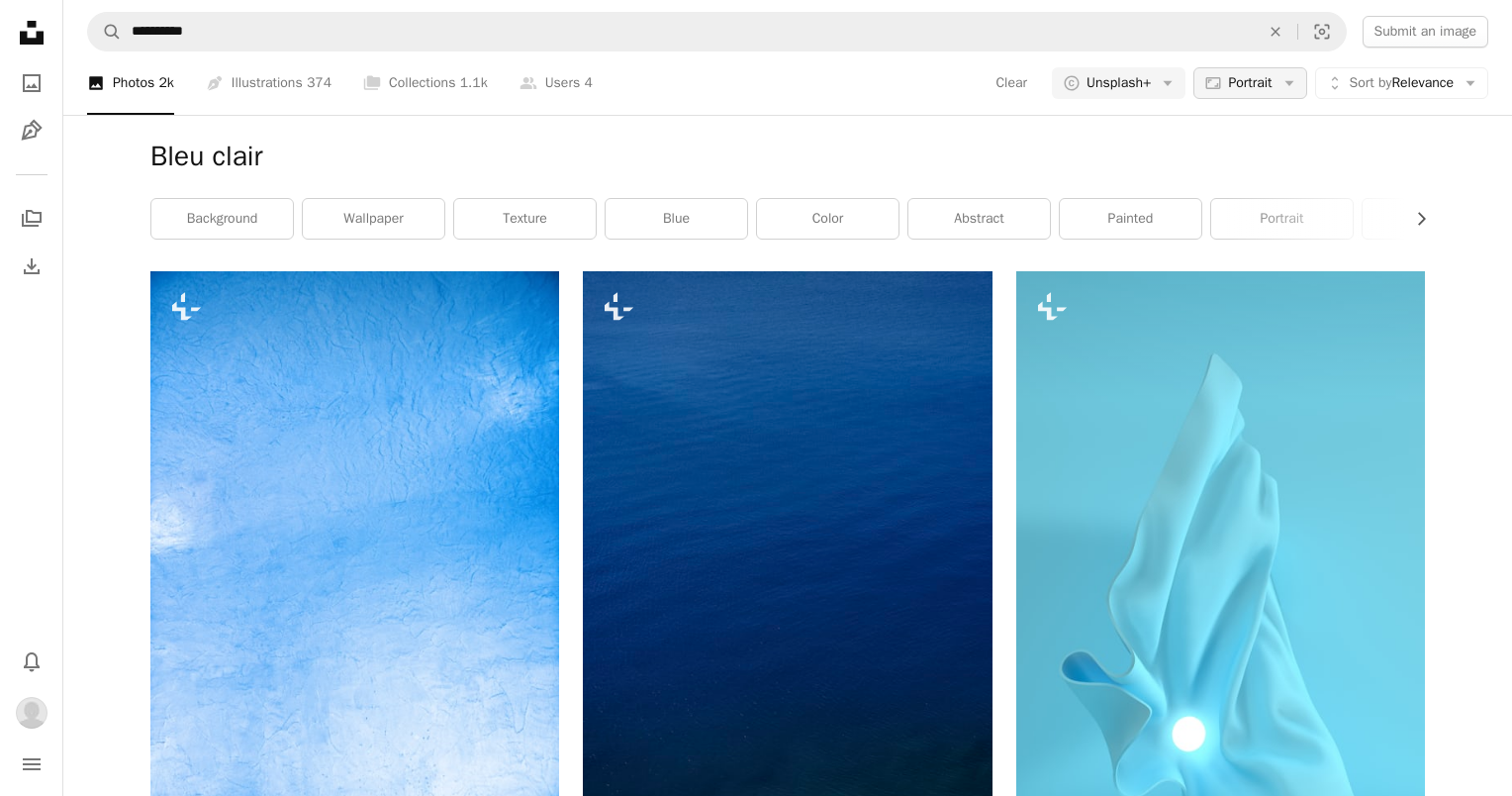 click on "Portrait" at bounding box center [1250, 83] 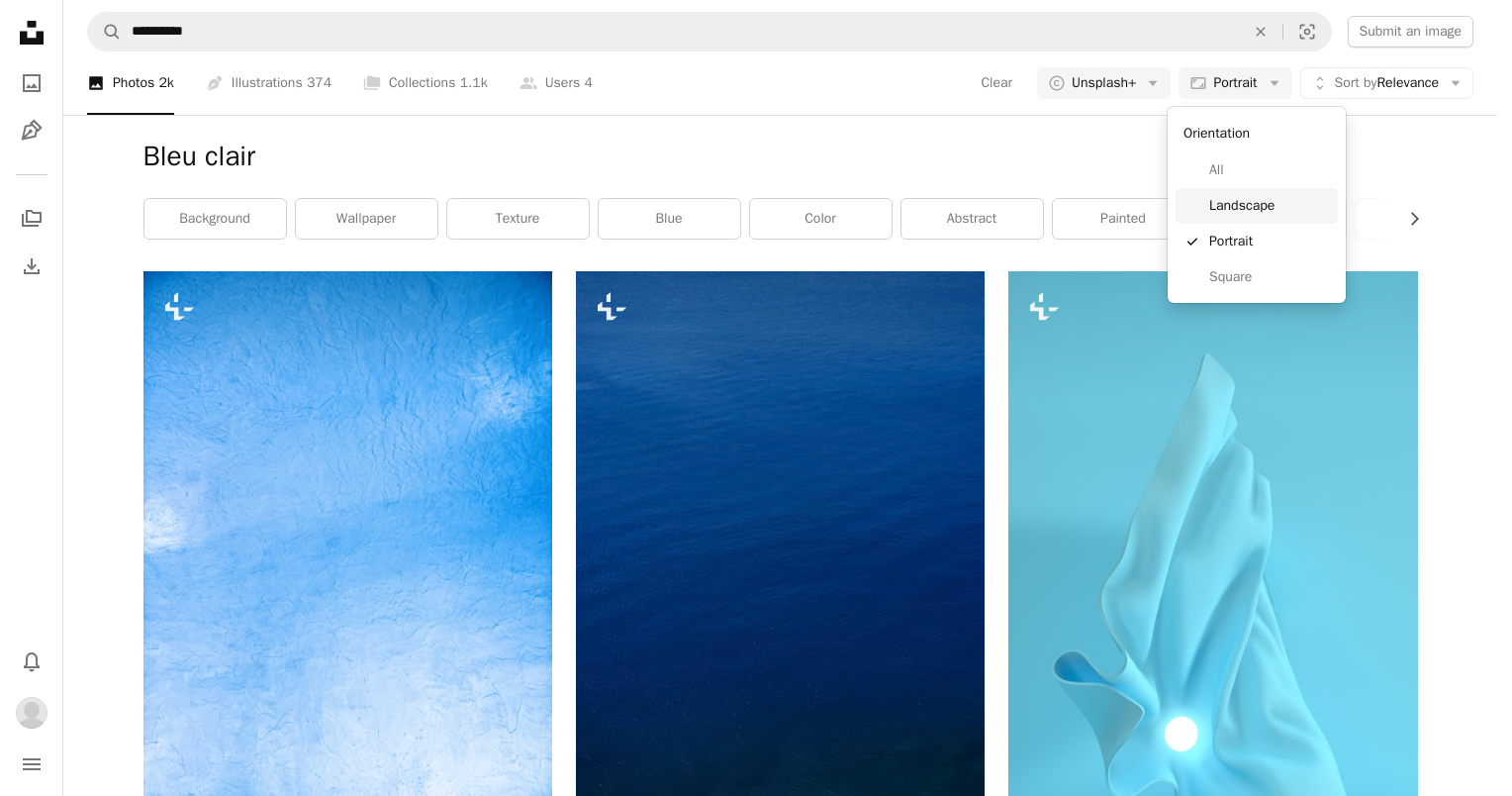 click on "Landscape" at bounding box center (1270, 206) 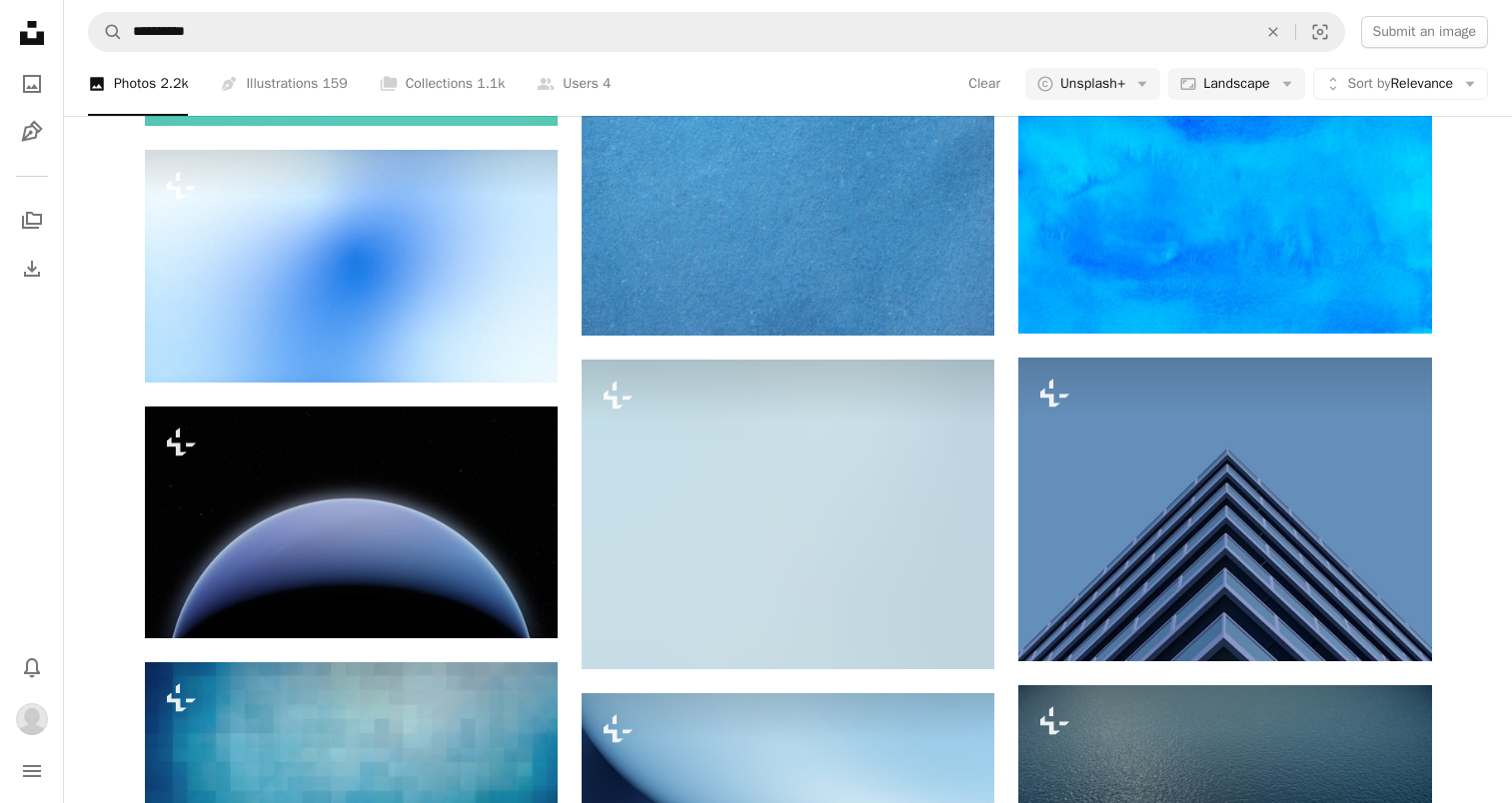scroll, scrollTop: 1668, scrollLeft: 0, axis: vertical 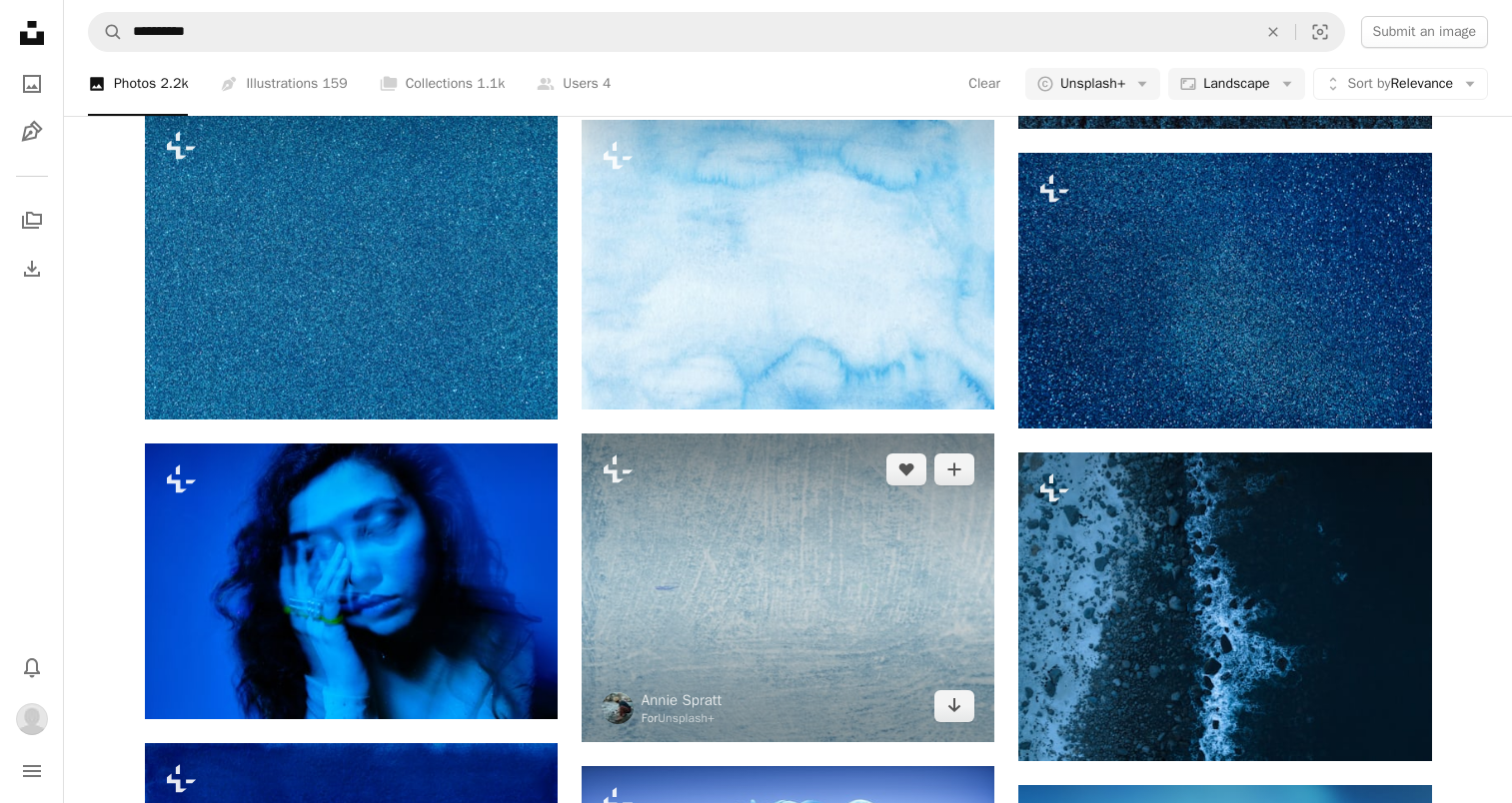 click at bounding box center (787, 588) 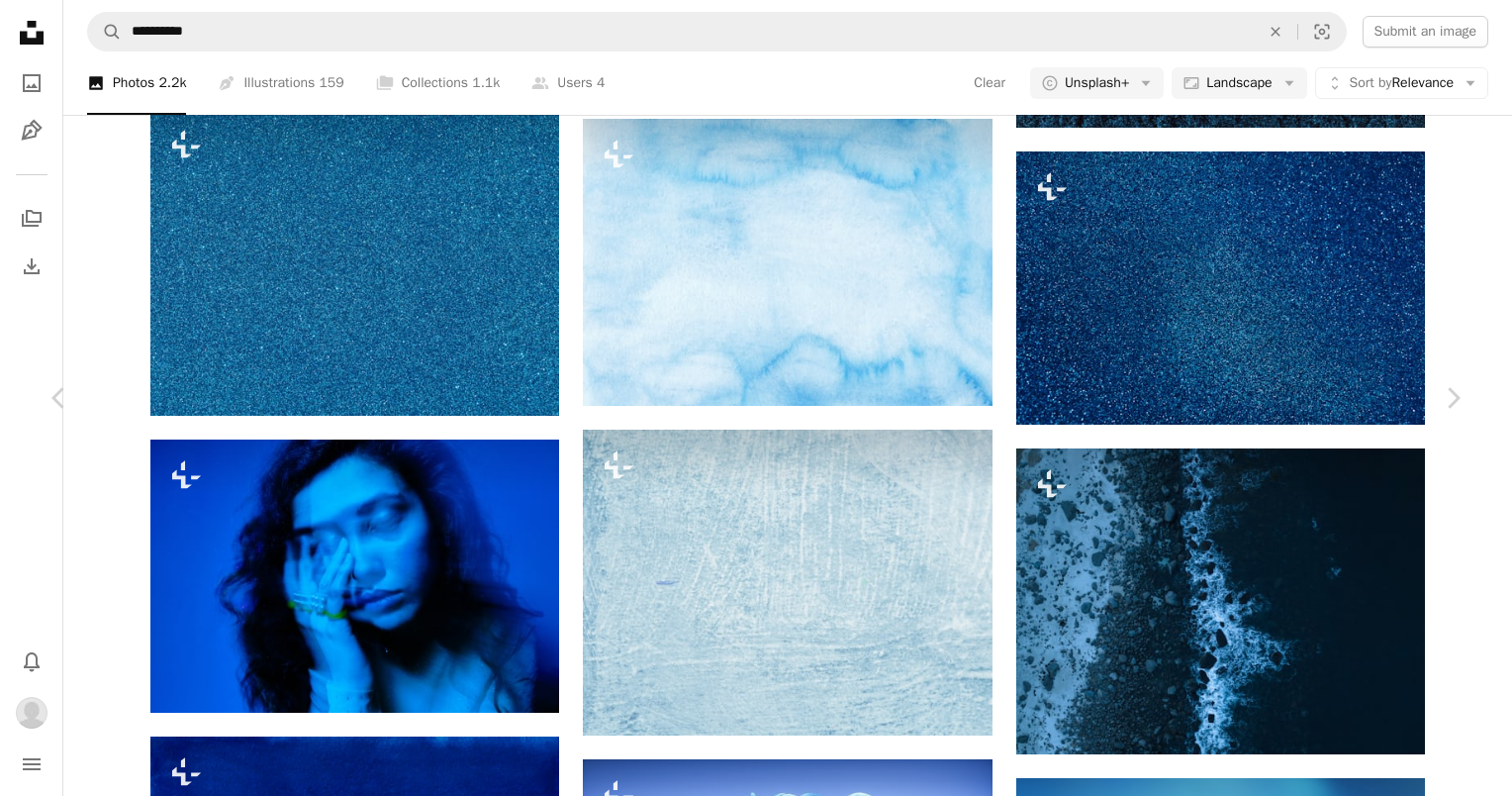 click on "An X shape Chevron left Chevron right [FIRST] [LAST] For Unsplash+ A heart A plus sign Download Chevron down Zoom in A forward-right arrow Share More Actions Calendar outlined Published on [DATE], [YEAR] Safety Licensed under the Unsplash+ License wallpaper background texture paint pastel neutral paint texture oil paint pastel blue textured muted muted blue From this series Chevron right Plus sign for Unsplash+ Plus sign for Unsplash+ Plus sign for Unsplash+ Plus sign for Unsplash+ Plus sign for Unsplash+ Plus sign for Unsplash+ Plus sign for Unsplash+ Plus sign for Unsplash+ Plus sign for Unsplash+ Plus sign for Unsplash+ Related images Plus sign for Unsplash+ A heart A plus sign [FIRST] [LAST] For Unsplash+ Arrow pointing down Plus sign for Unsplash+ A heart A plus sign [FIRST] [LAST] For Unsplash+ Arrow pointing down Plus sign for Unsplash+ A heart A plus sign [FIRST] [LAST] For Unsplash+ Arrow pointing down Plus sign for Unsplash+ A heart A plus sign [FIRST] [LAST] For Unsplash+ Arrow pointing down" at bounding box center [756, 19675] 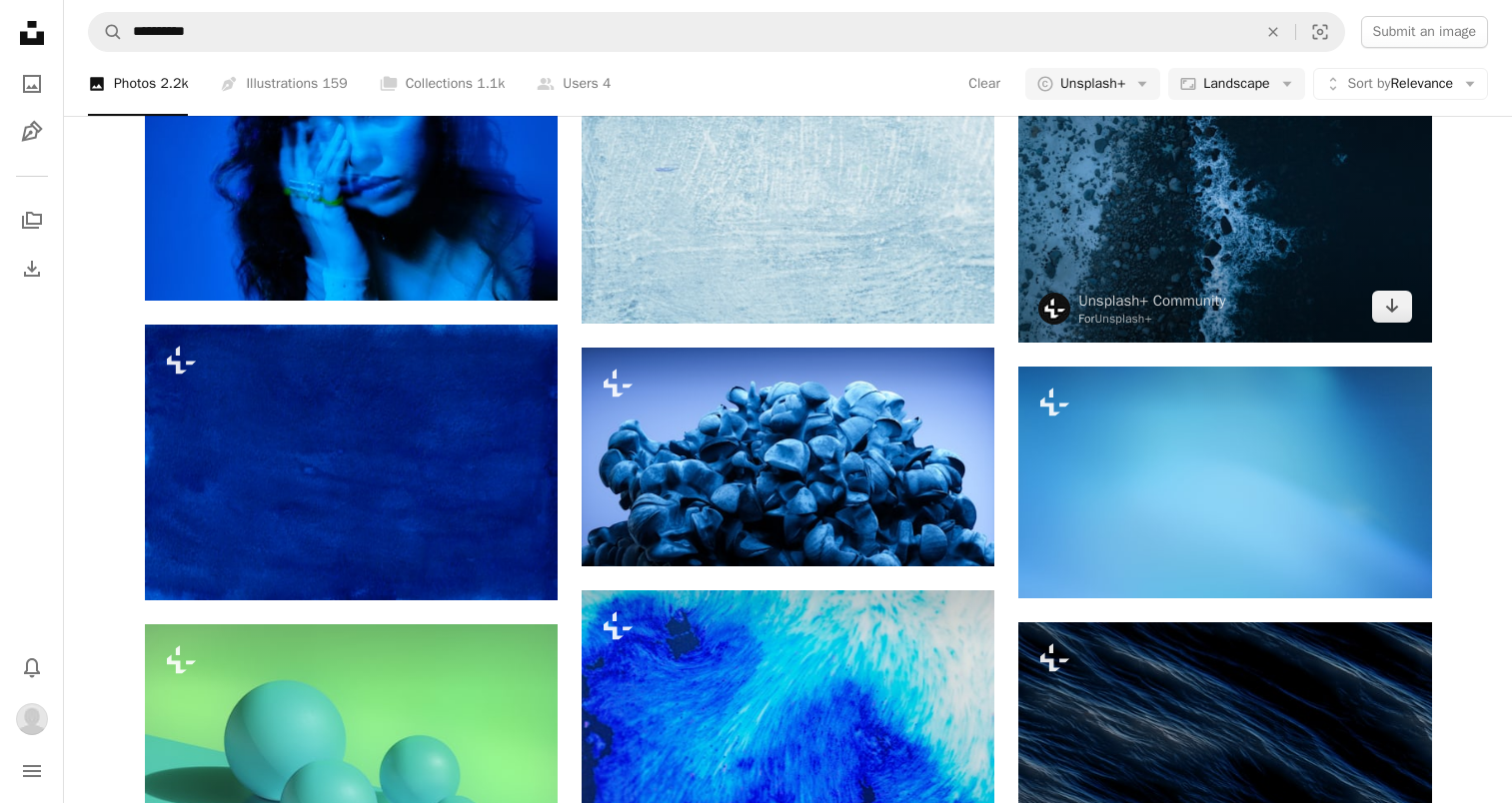 scroll, scrollTop: 839, scrollLeft: 0, axis: vertical 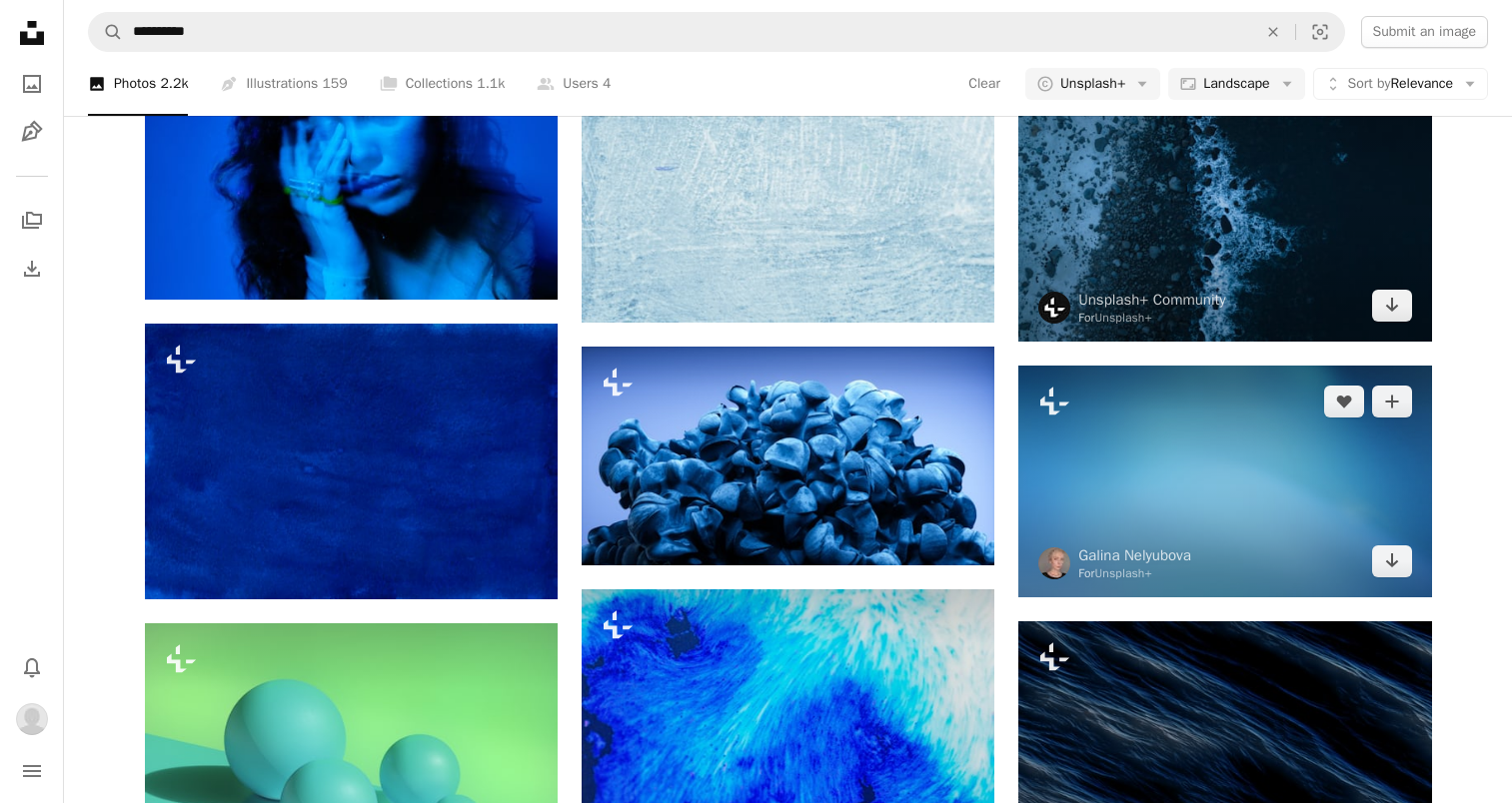 click at bounding box center (1224, 481) 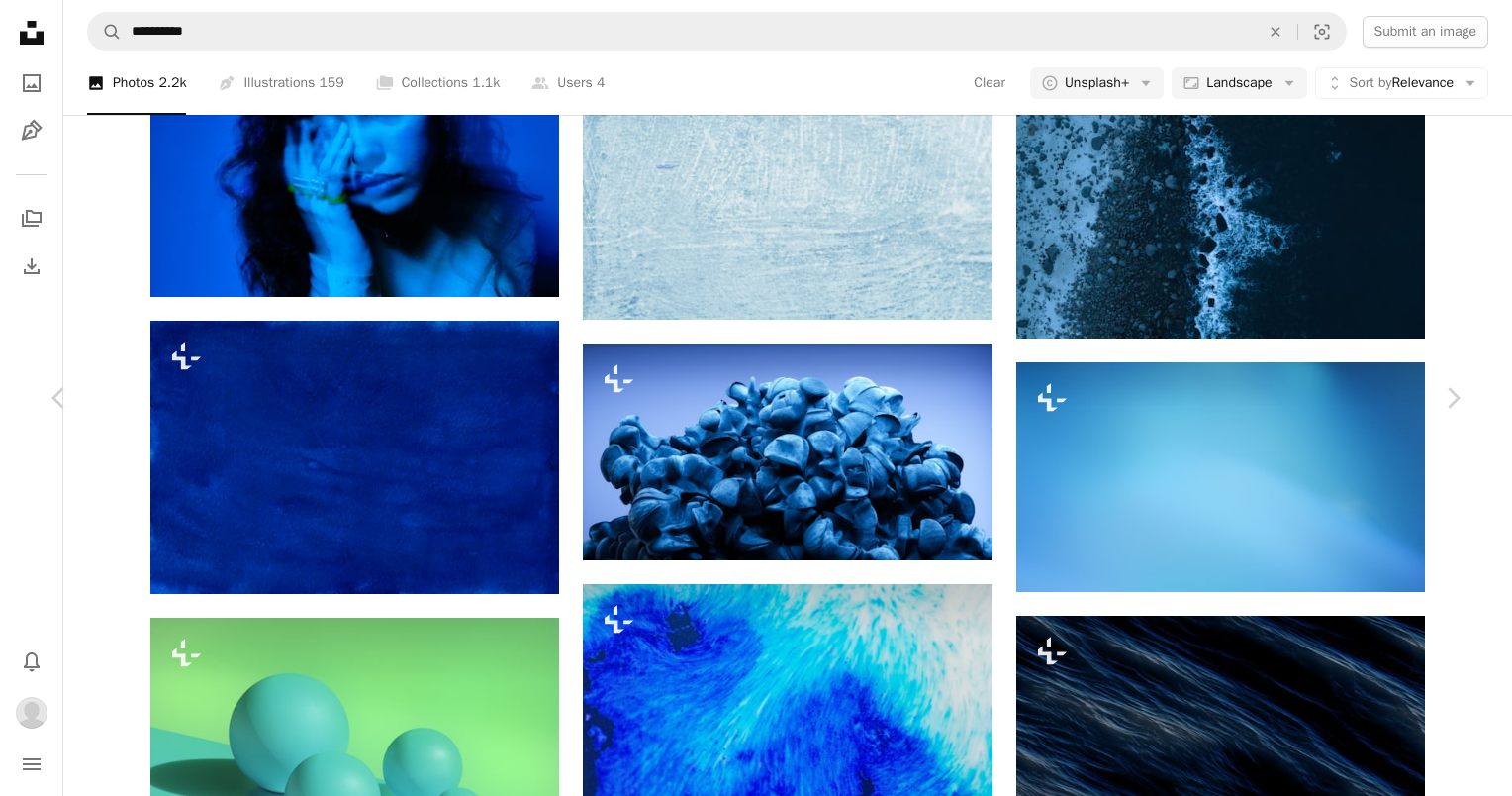 click on "Download" at bounding box center [1279, 18908] 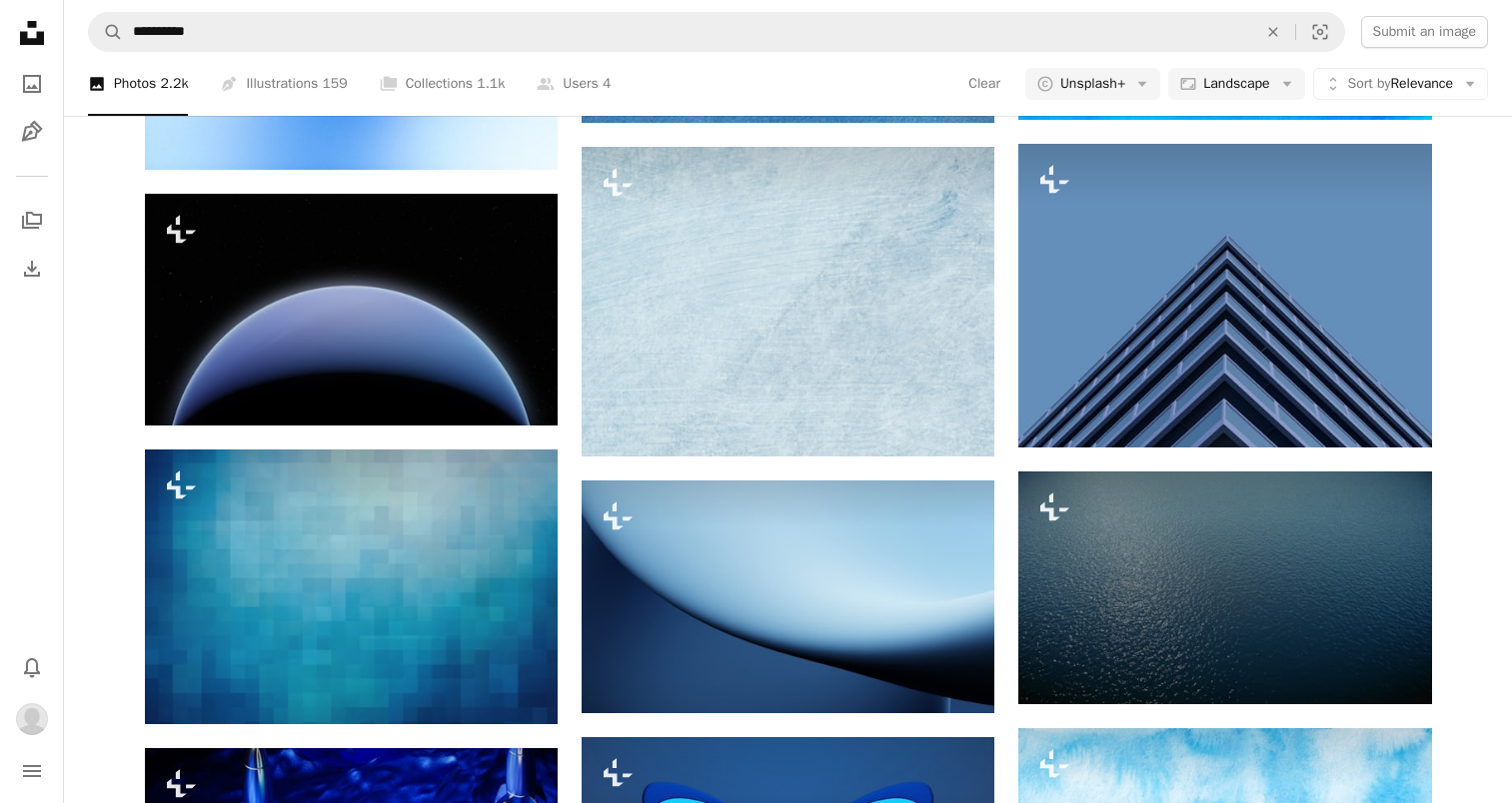 scroll, scrollTop: 1878, scrollLeft: 0, axis: vertical 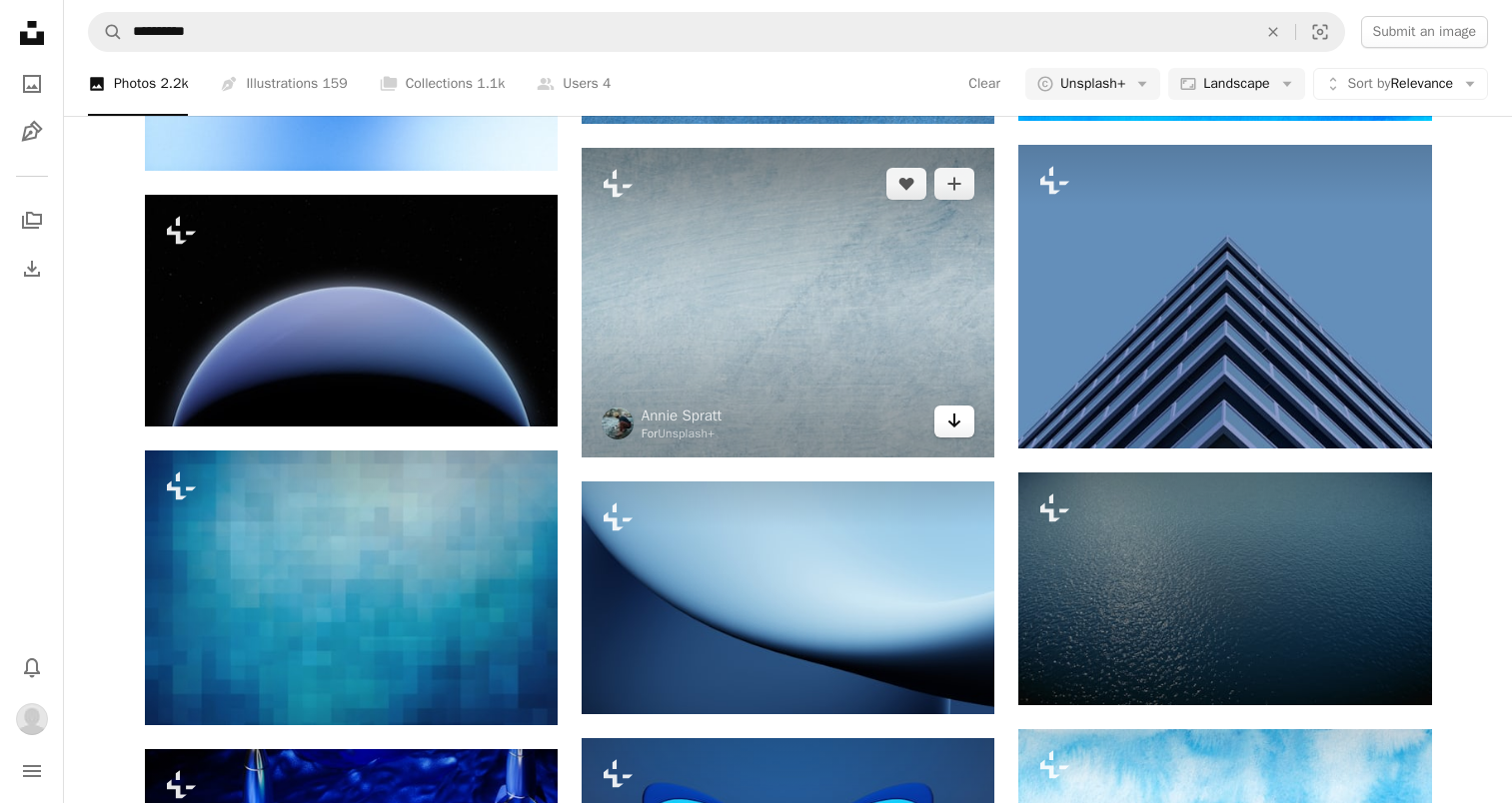 click on "Arrow pointing down" 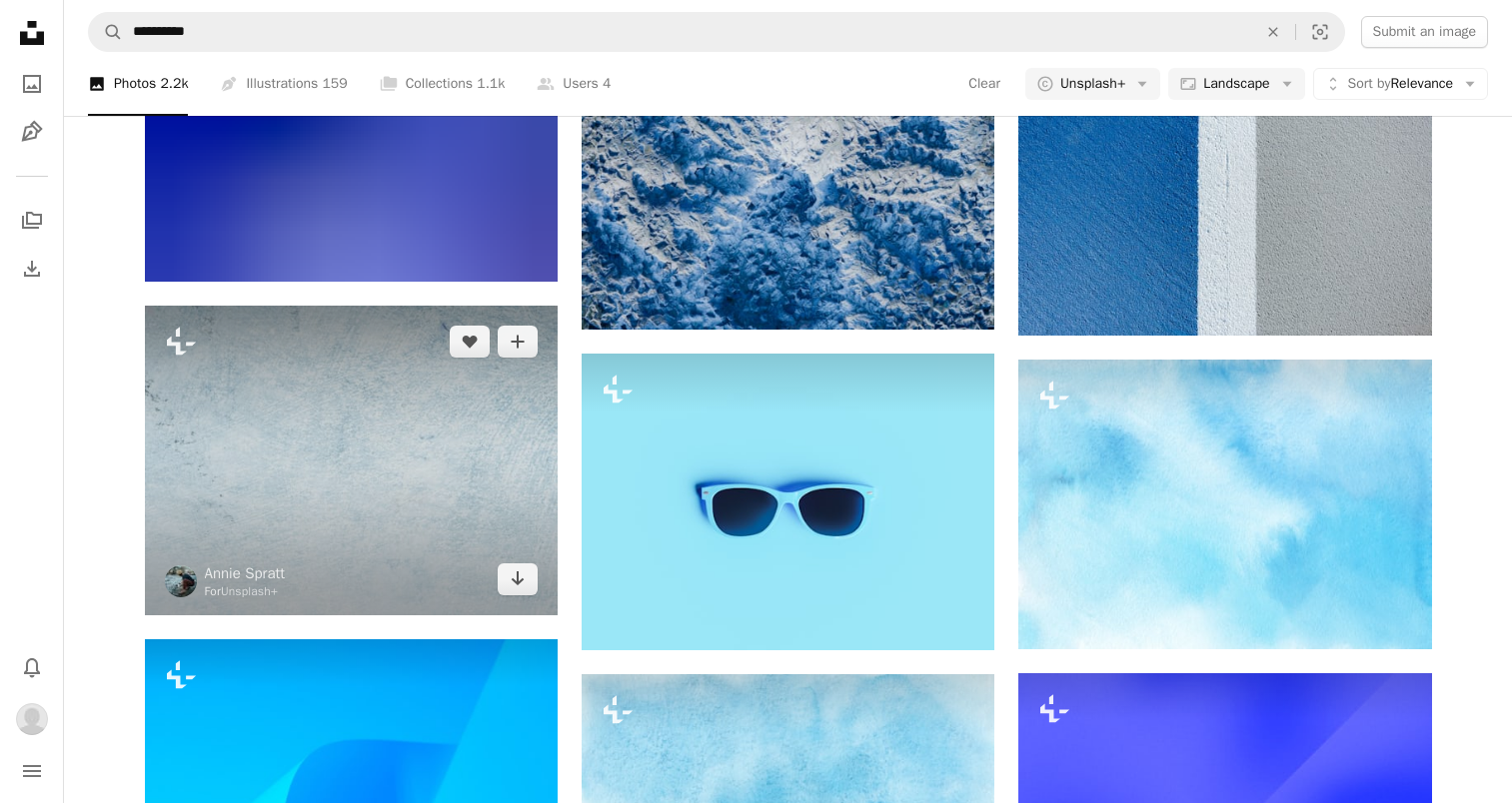 scroll, scrollTop: 2860, scrollLeft: 0, axis: vertical 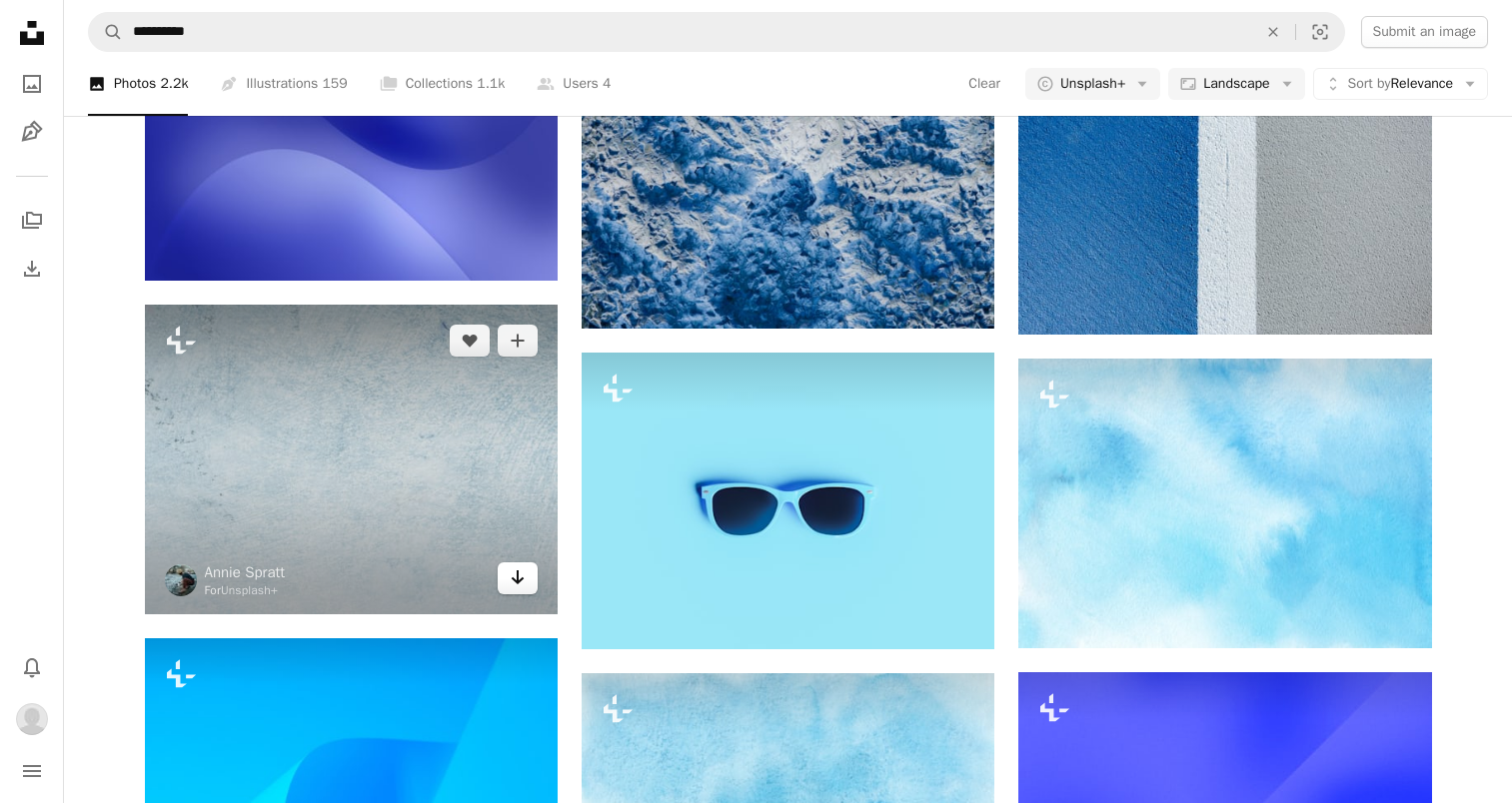 click on "Arrow pointing down" 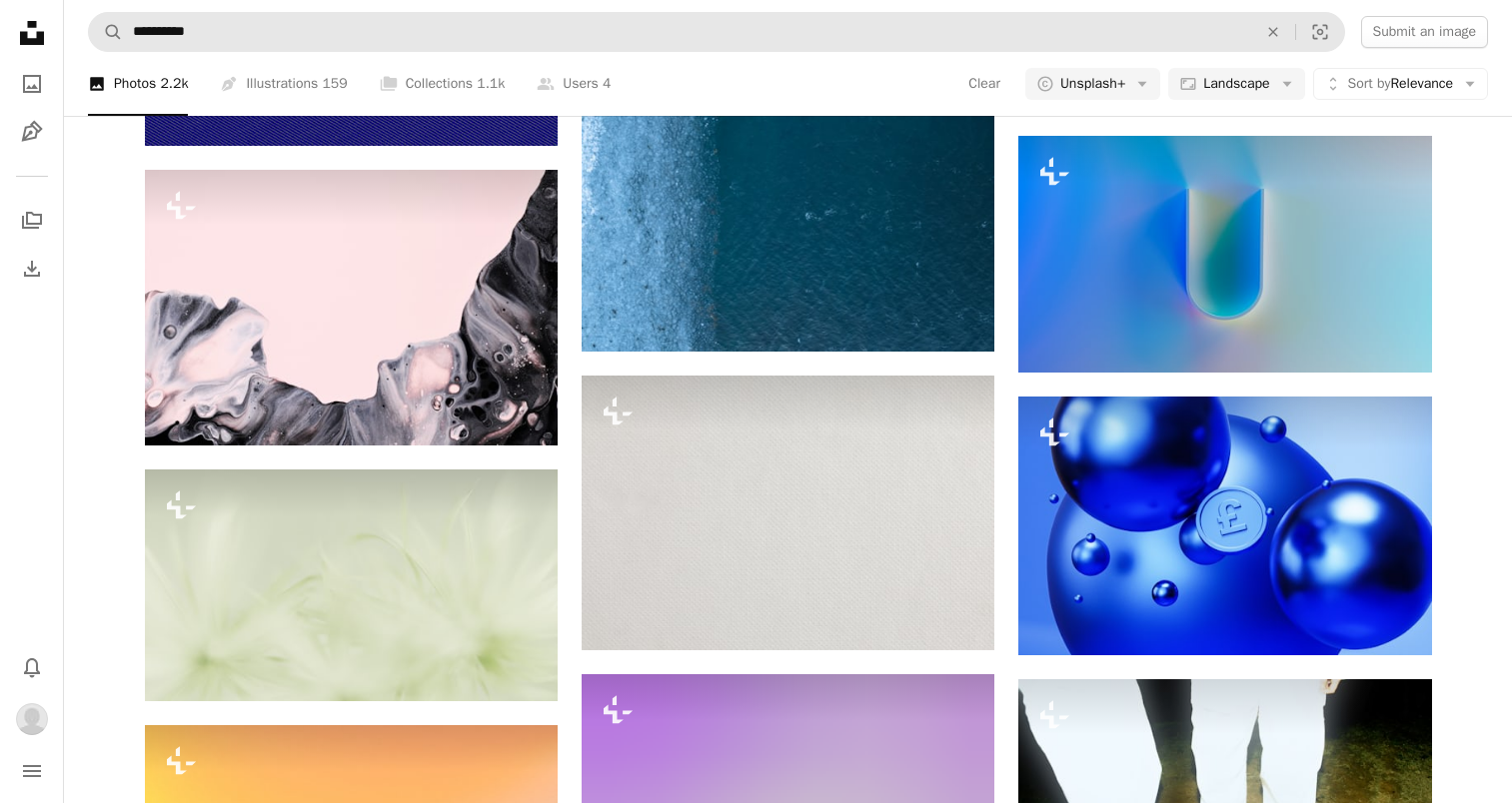 scroll, scrollTop: 11883, scrollLeft: 0, axis: vertical 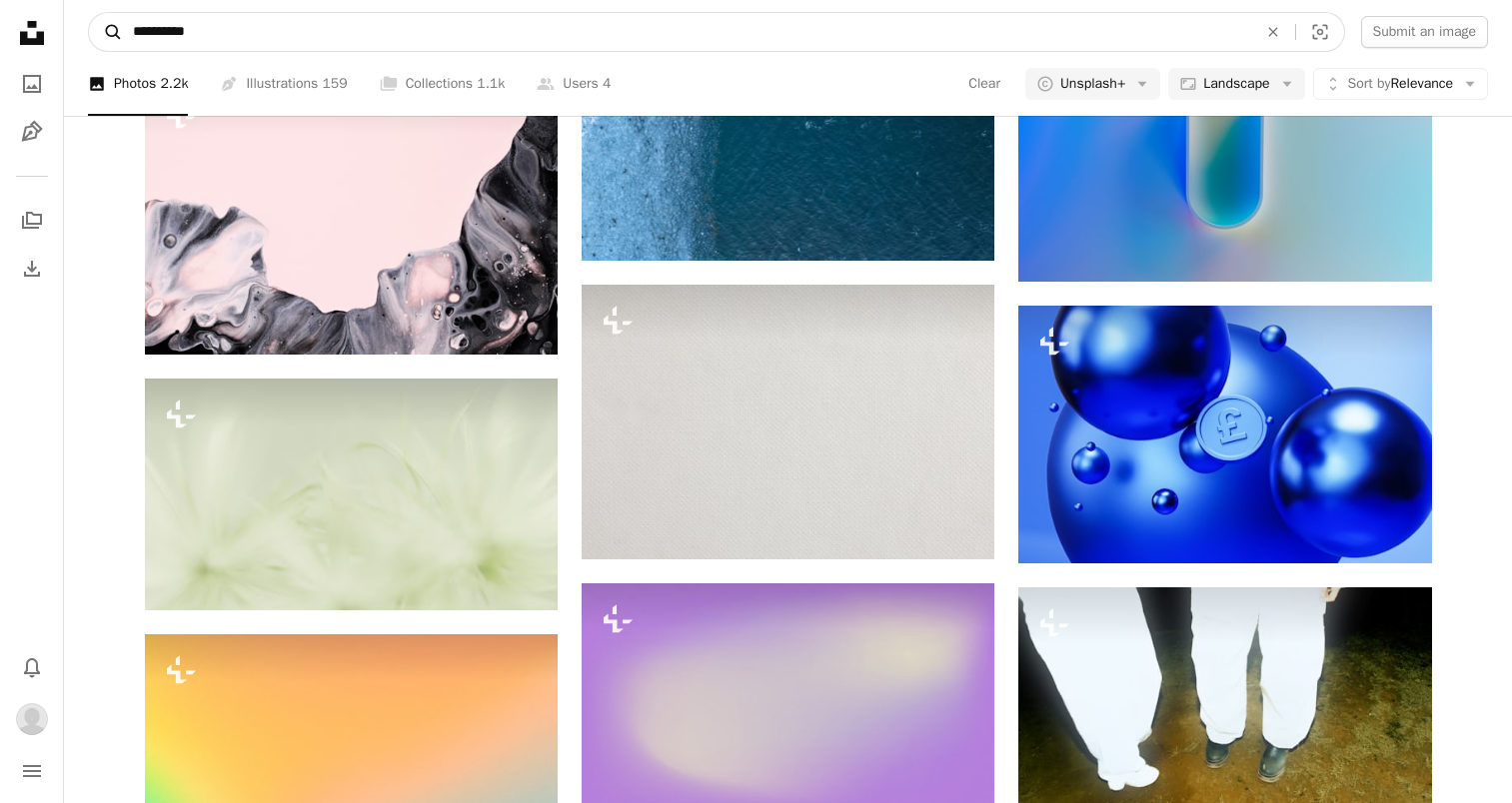 drag, startPoint x: 416, startPoint y: 28, endPoint x: 117, endPoint y: 41, distance: 299.28248 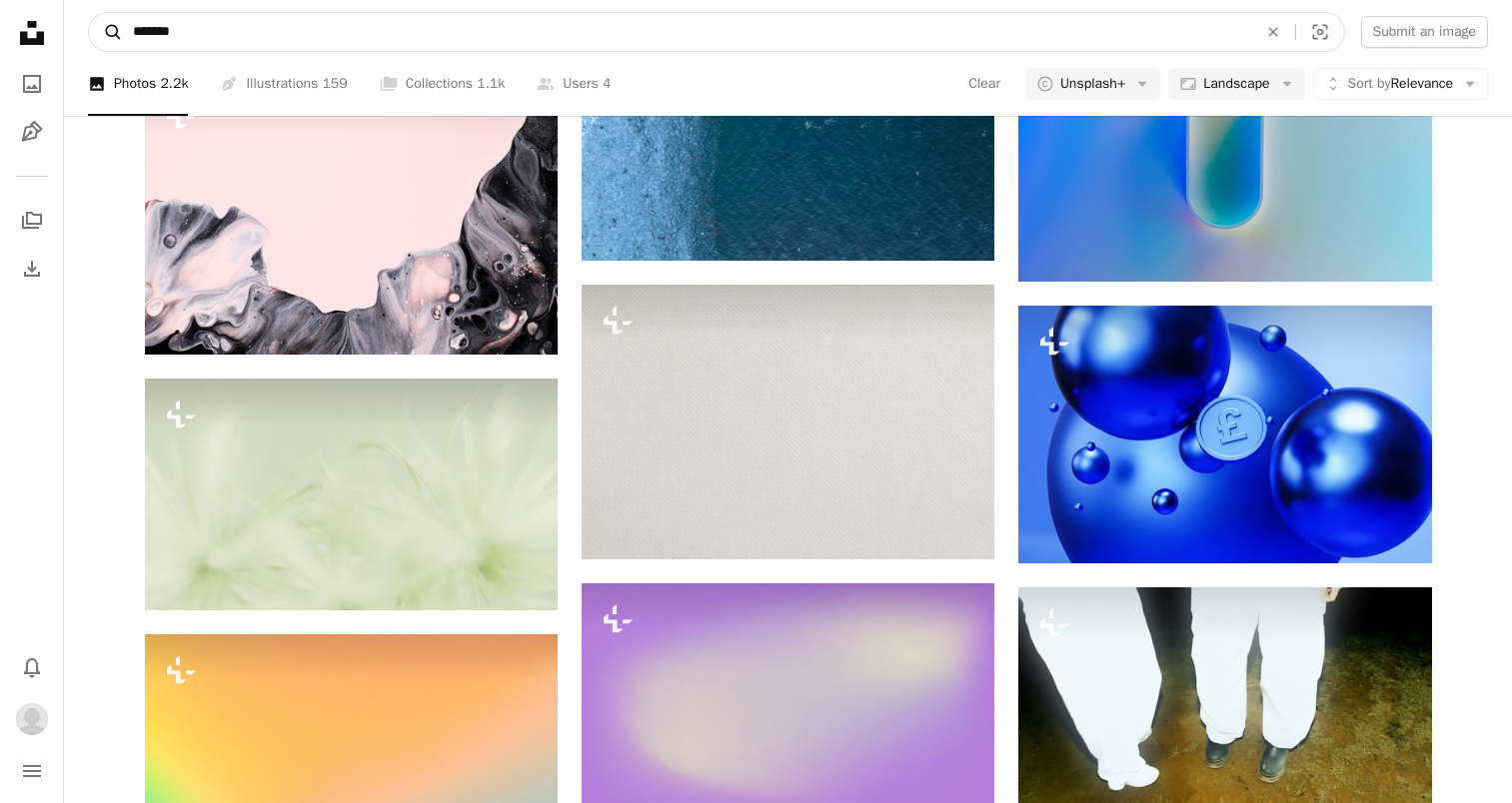type on "********" 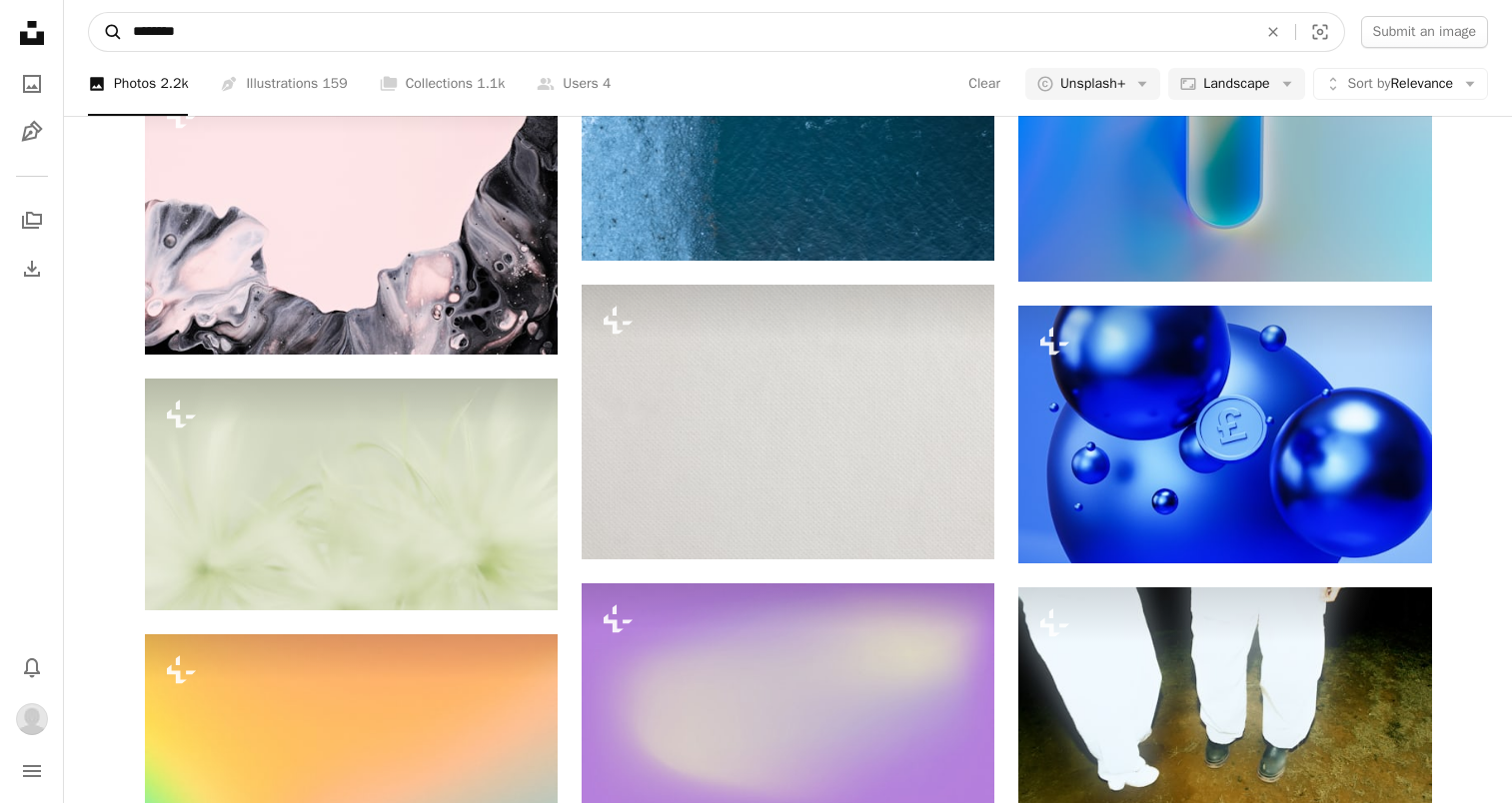 click on "A magnifying glass" at bounding box center (106, 32) 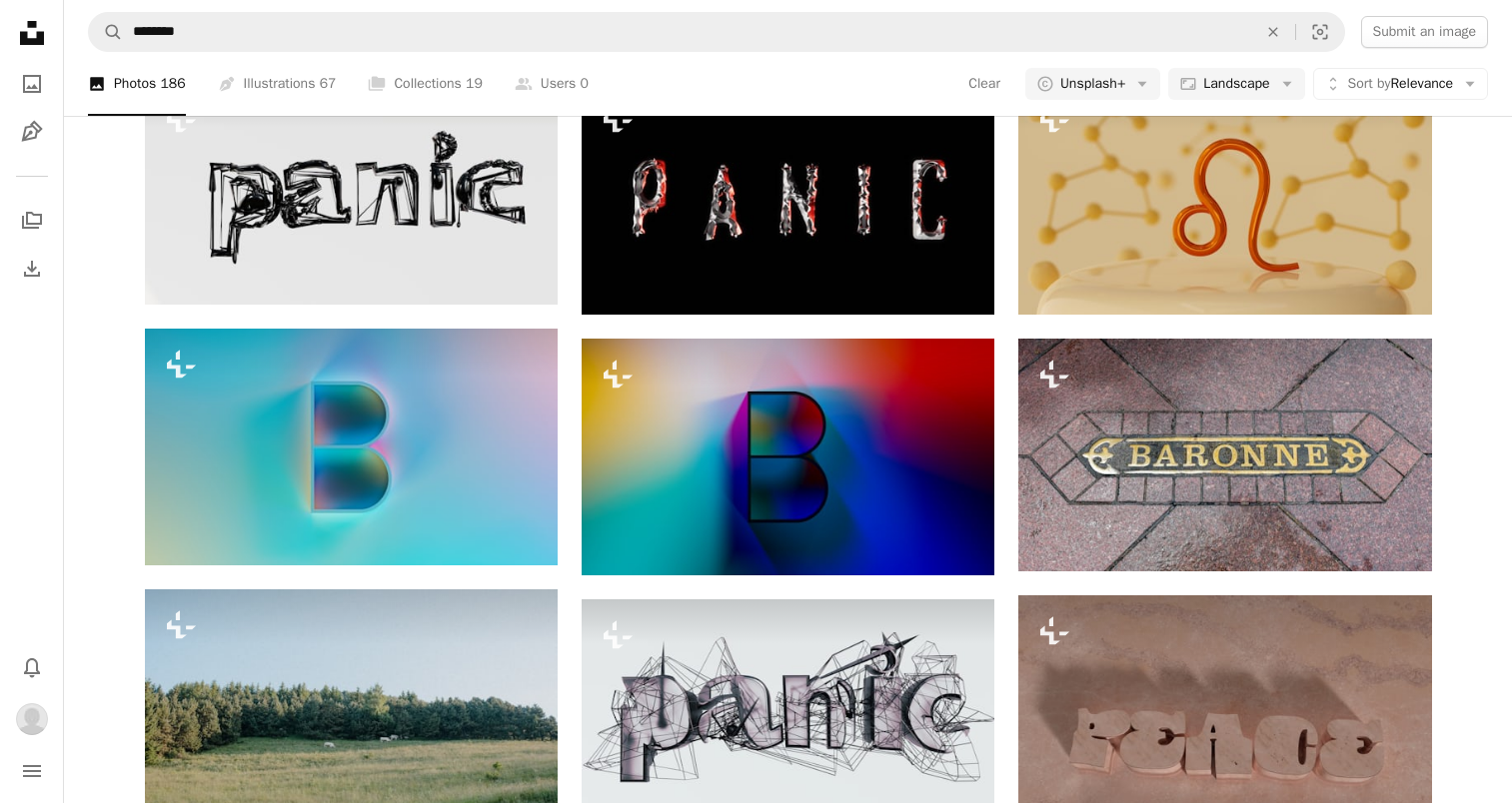 scroll, scrollTop: 0, scrollLeft: 0, axis: both 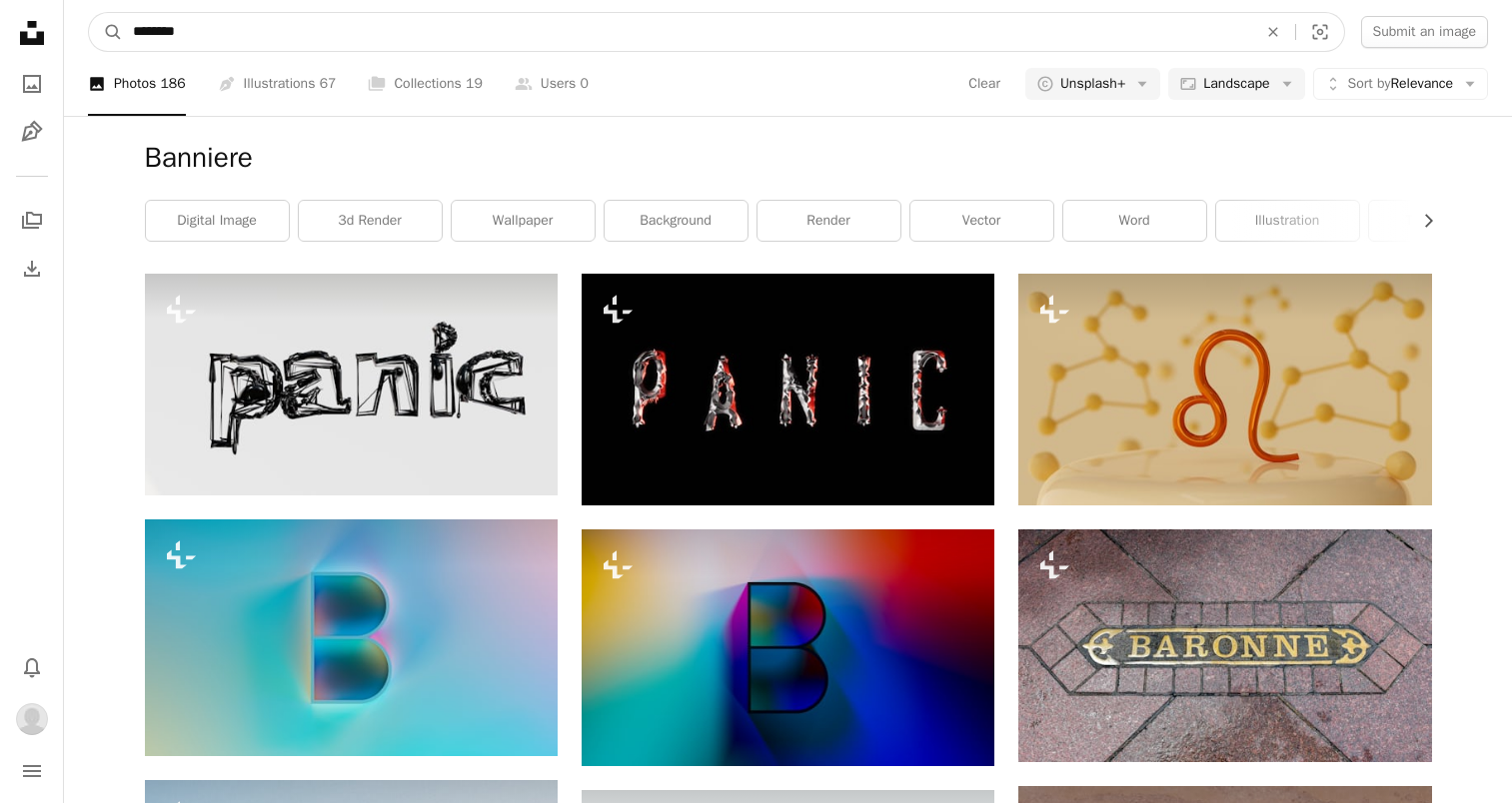 drag, startPoint x: 223, startPoint y: 18, endPoint x: -4, endPoint y: -14, distance: 229.24441 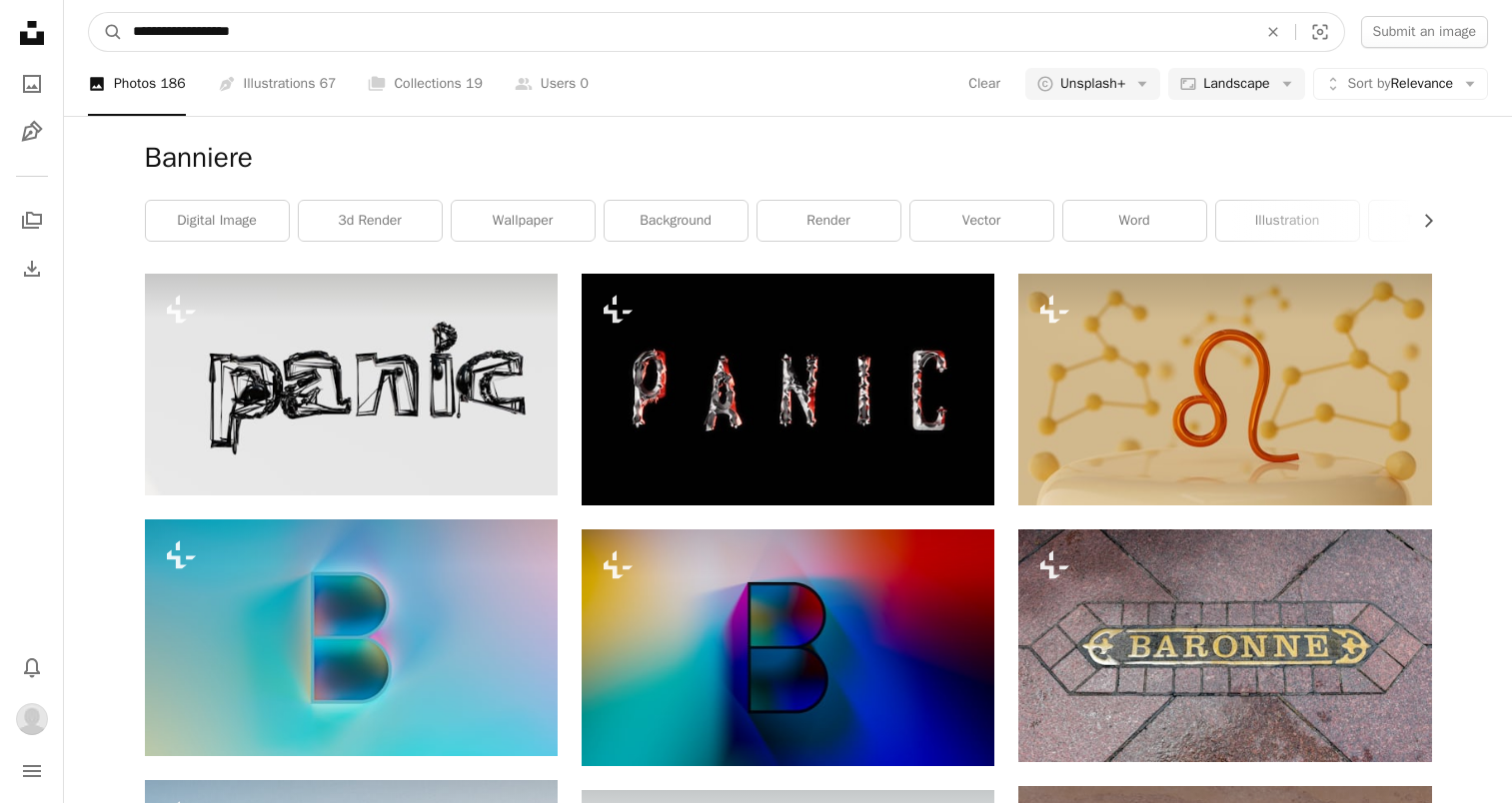 type on "**********" 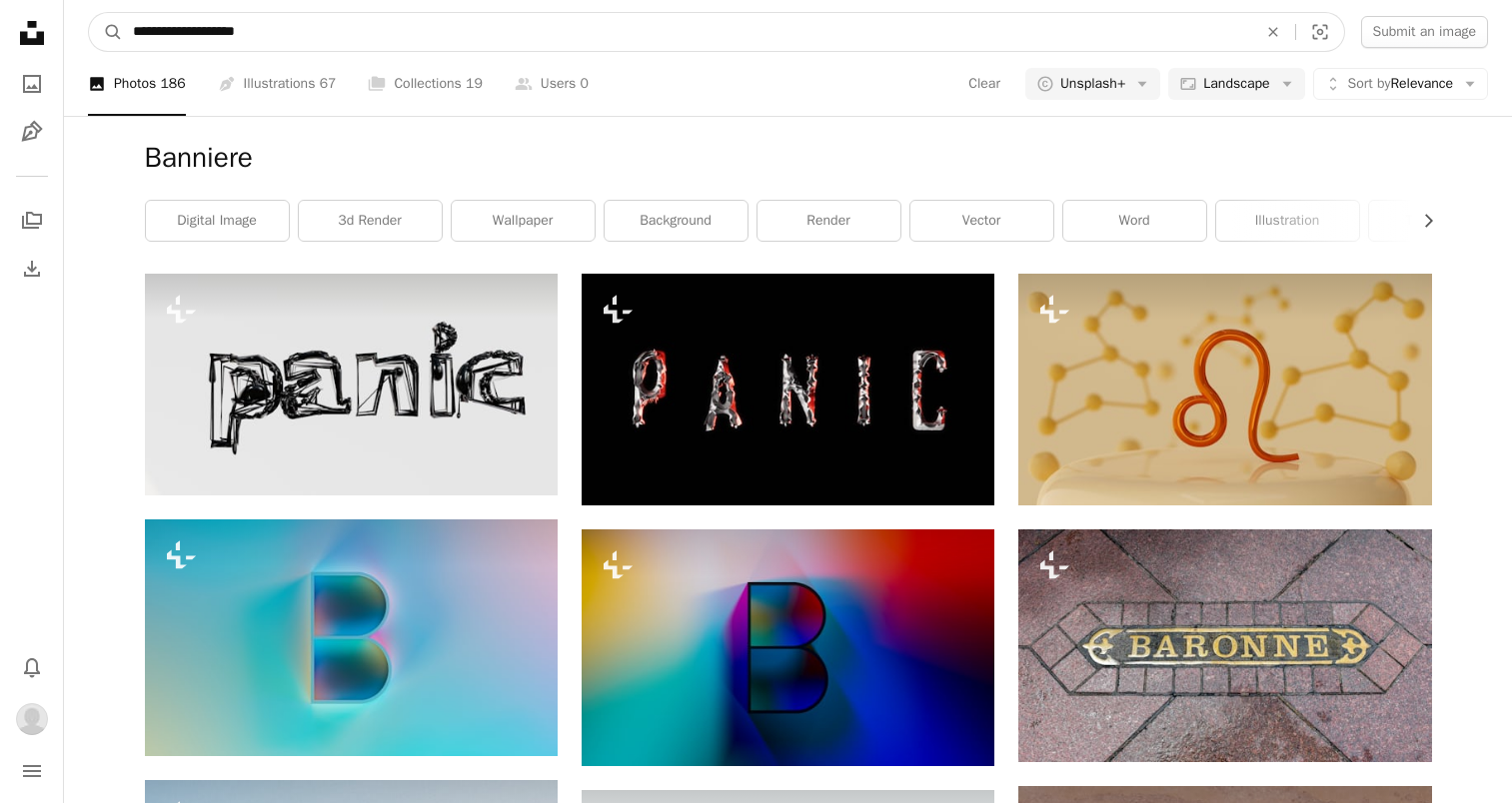 click on "A magnifying glass" at bounding box center [106, 32] 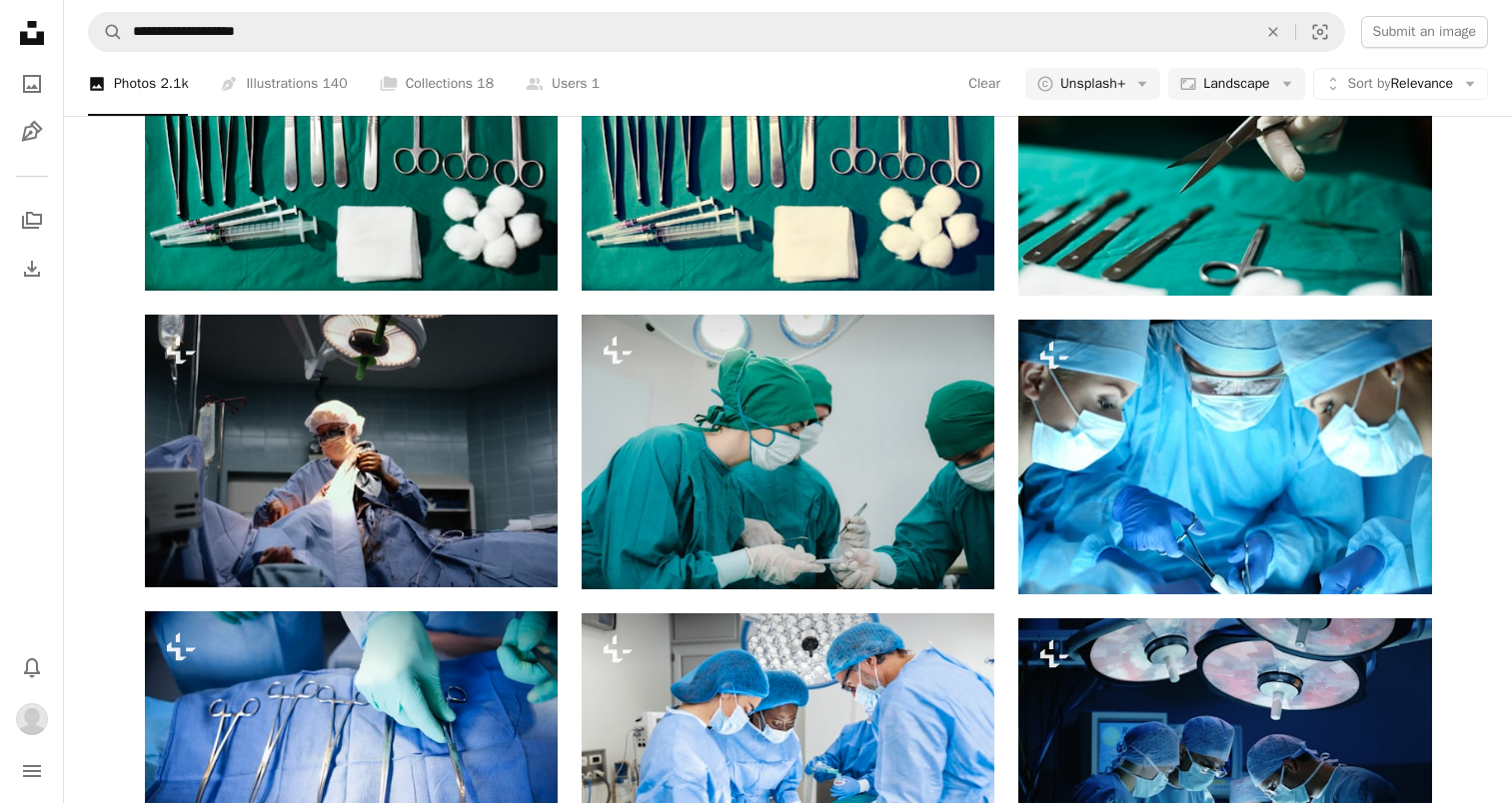 scroll, scrollTop: 261, scrollLeft: 0, axis: vertical 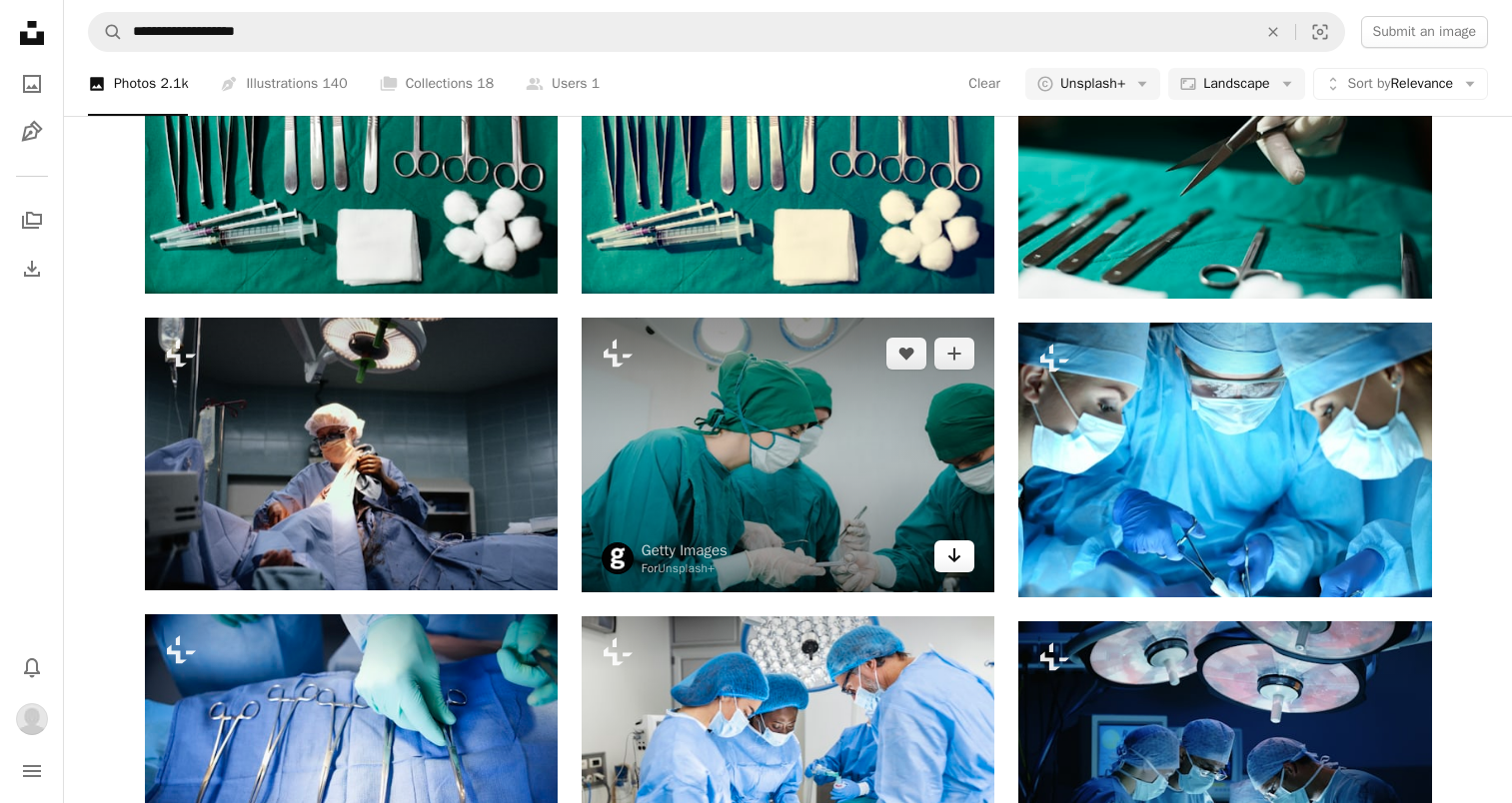 click on "Arrow pointing down" 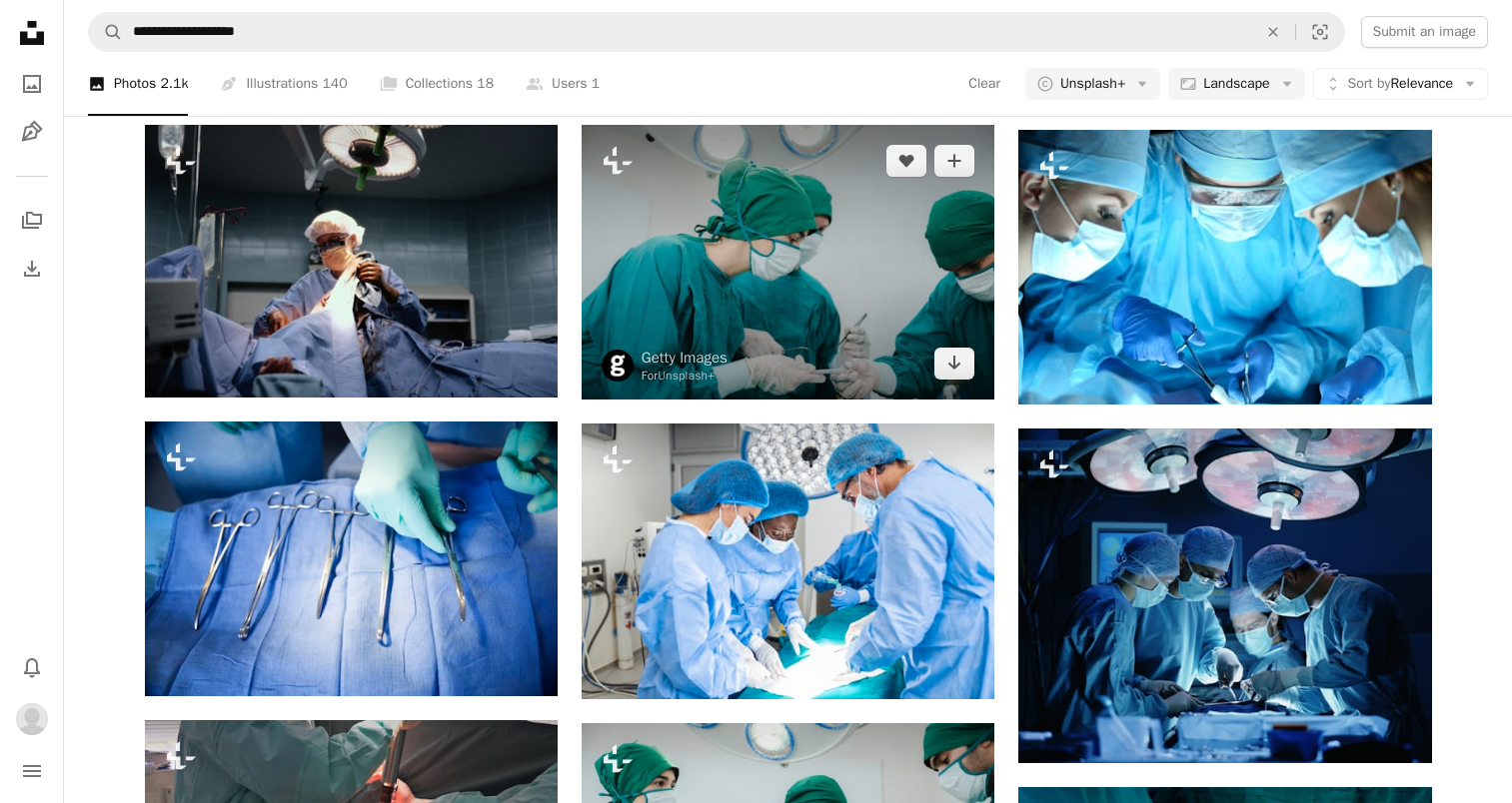 scroll, scrollTop: 454, scrollLeft: 0, axis: vertical 